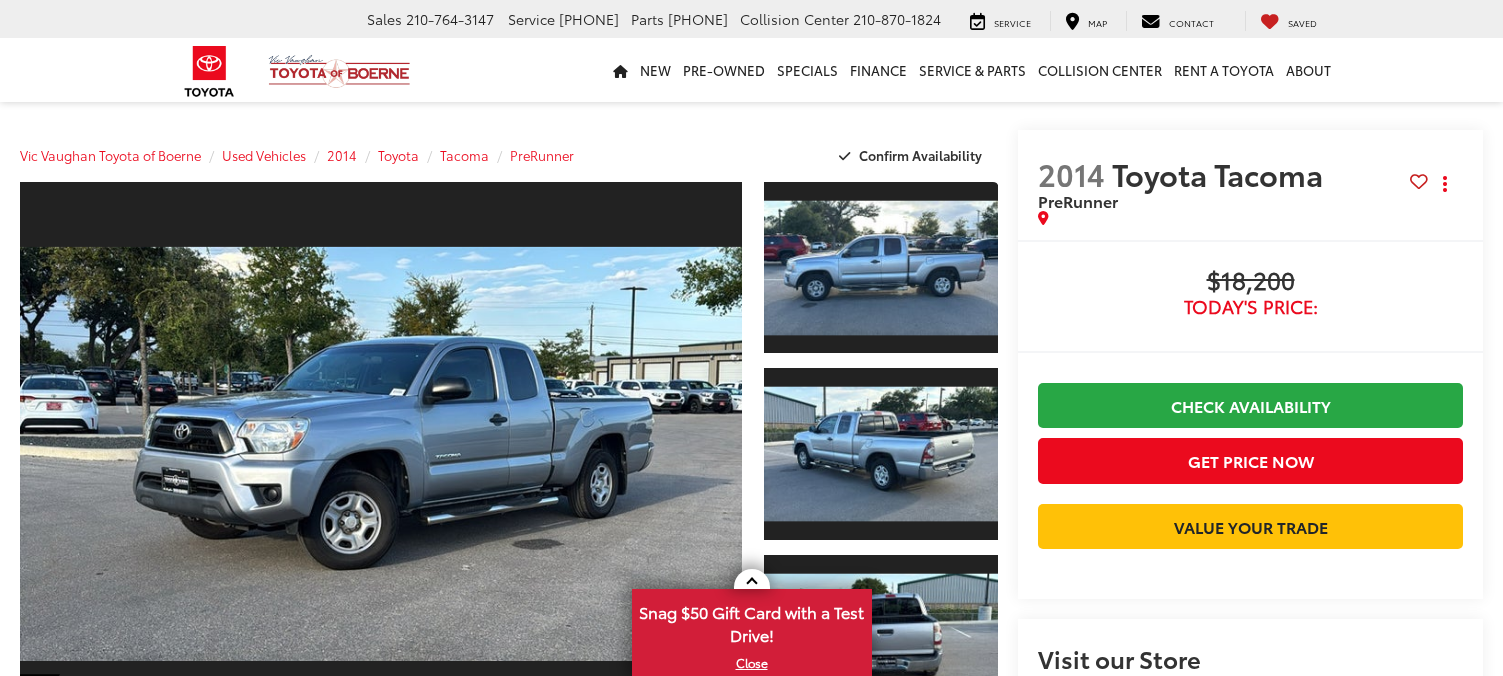 scroll, scrollTop: 0, scrollLeft: 0, axis: both 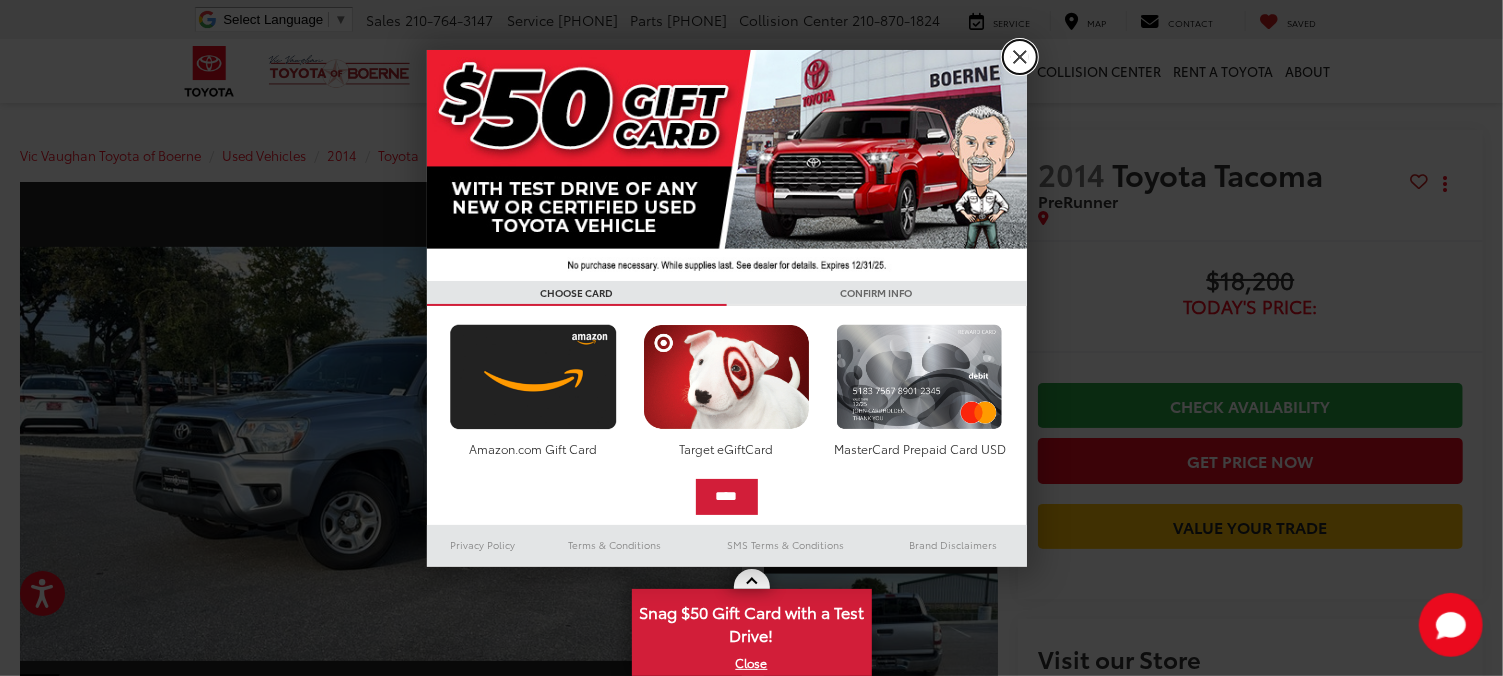 click on "X" at bounding box center [1020, 57] 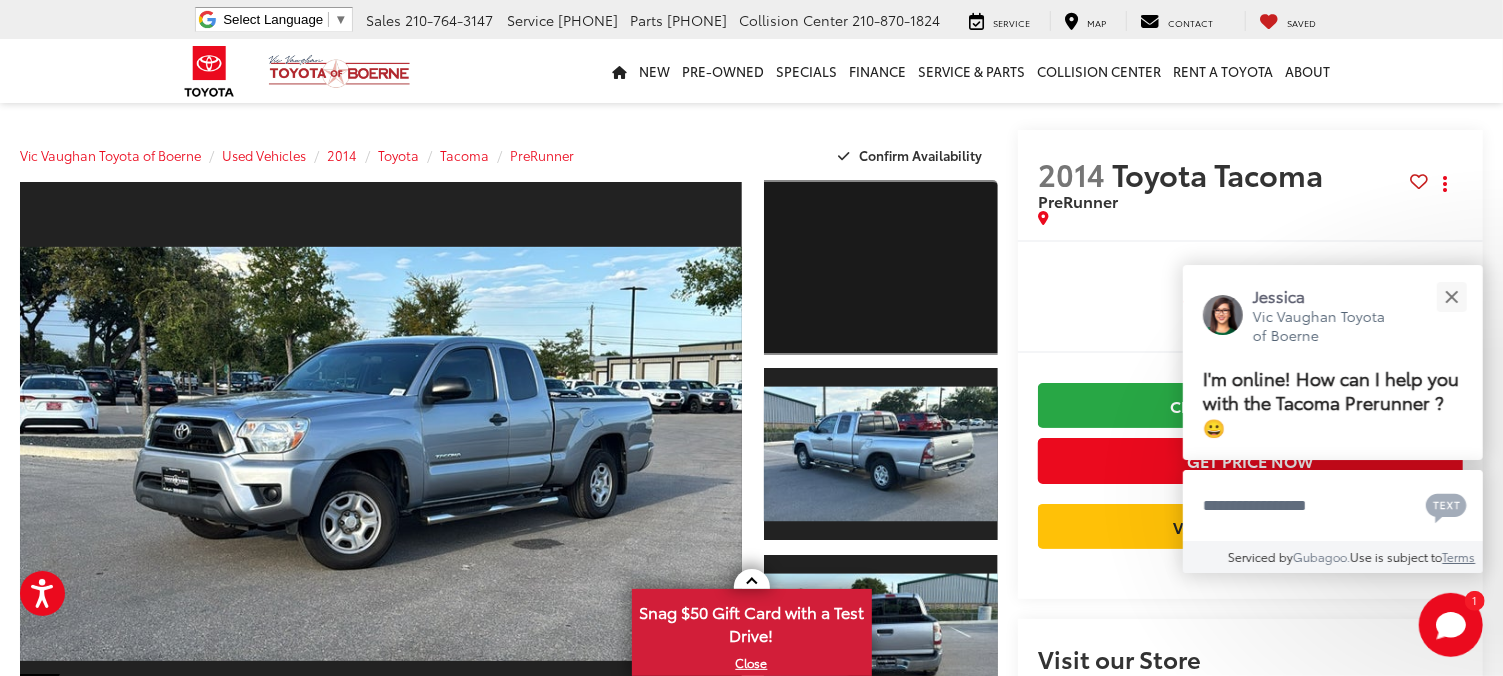 click at bounding box center [881, 267] 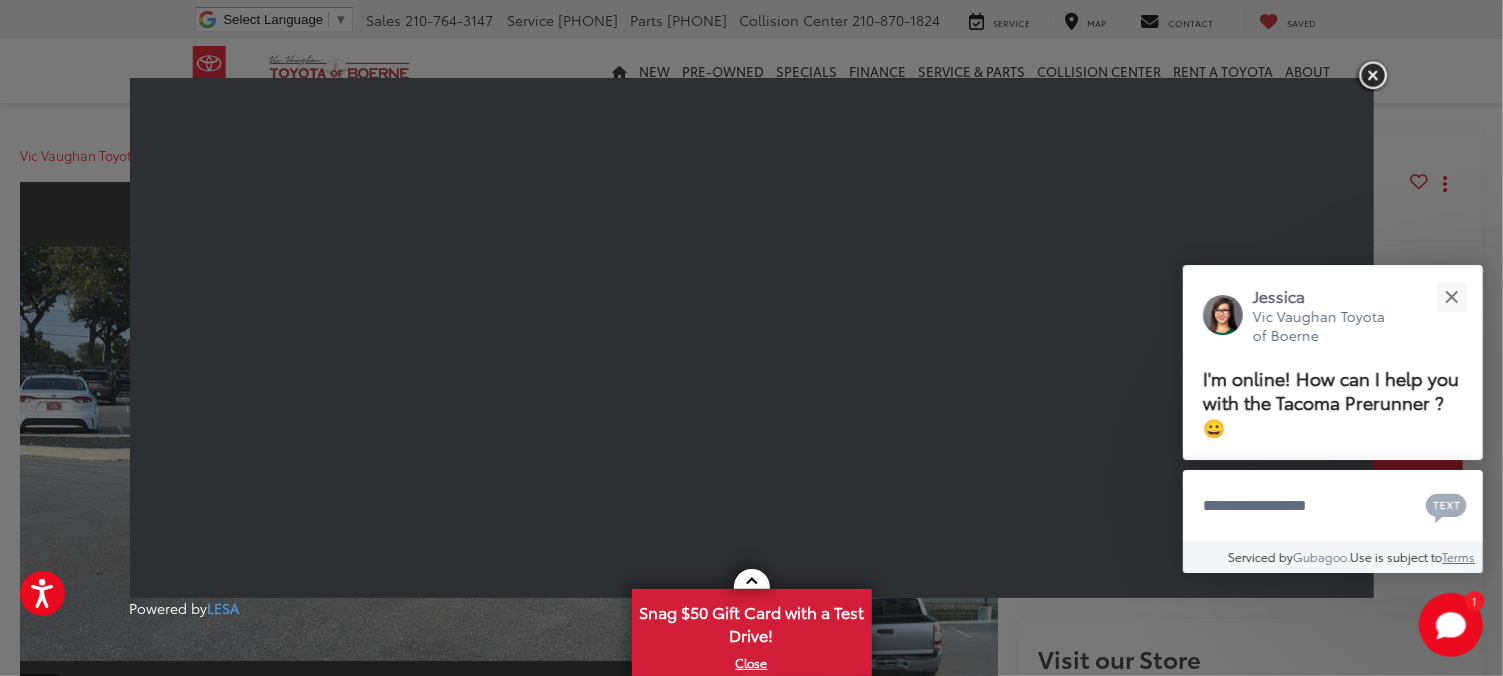 click at bounding box center (1373, 75) 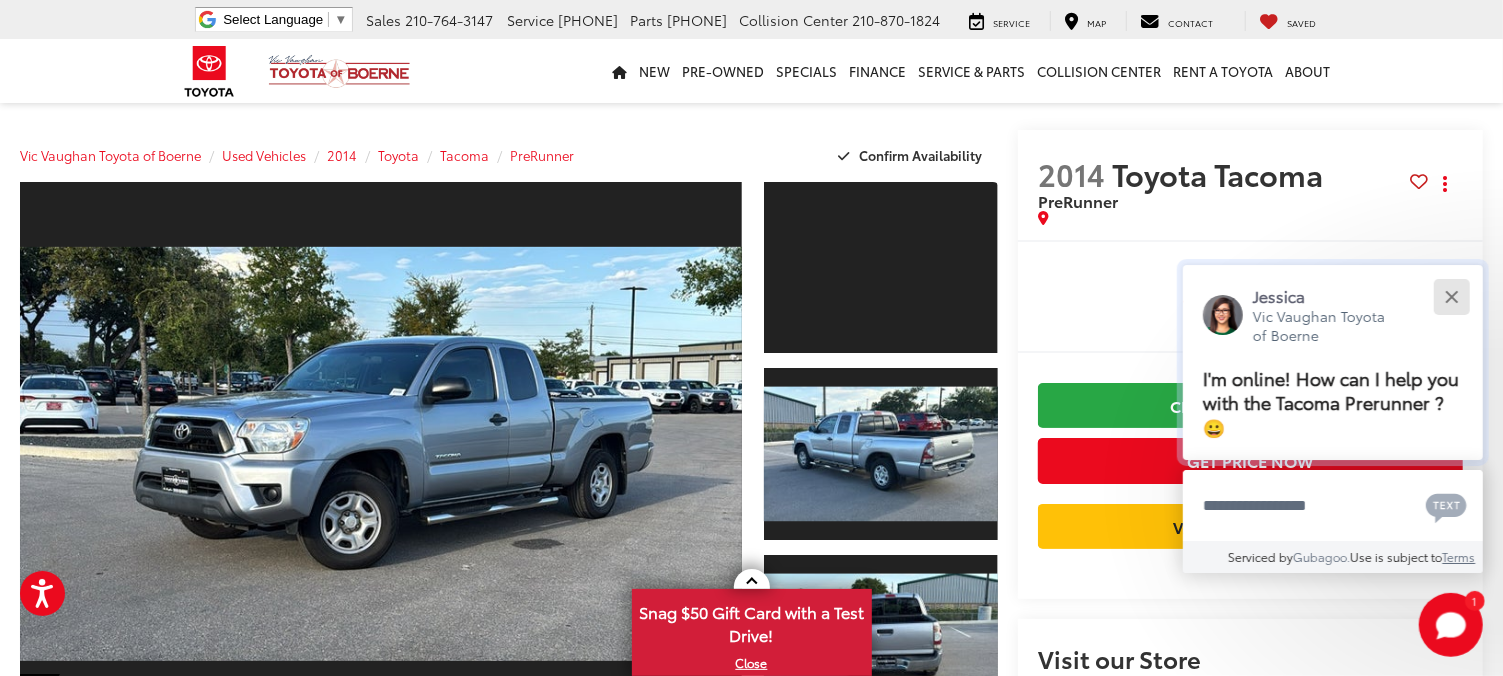 click at bounding box center [1451, 296] 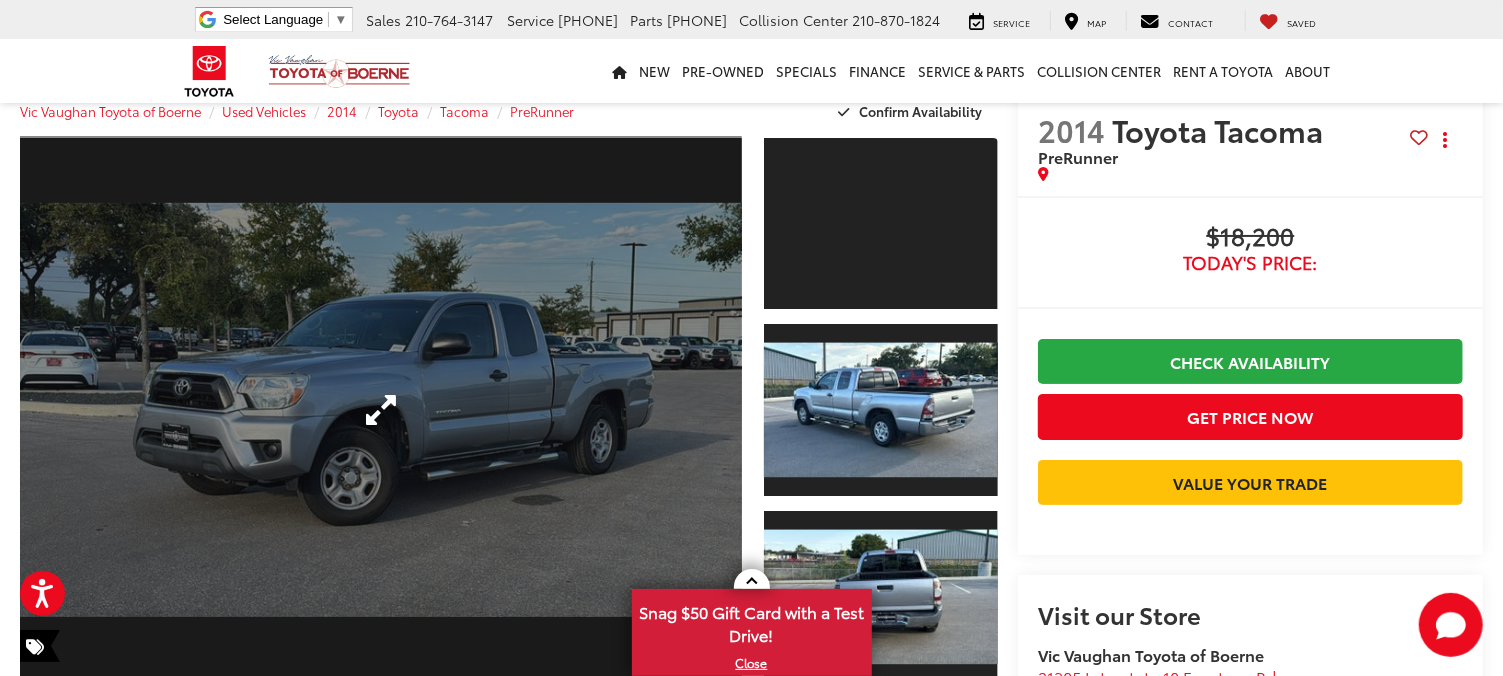 scroll, scrollTop: 0, scrollLeft: 0, axis: both 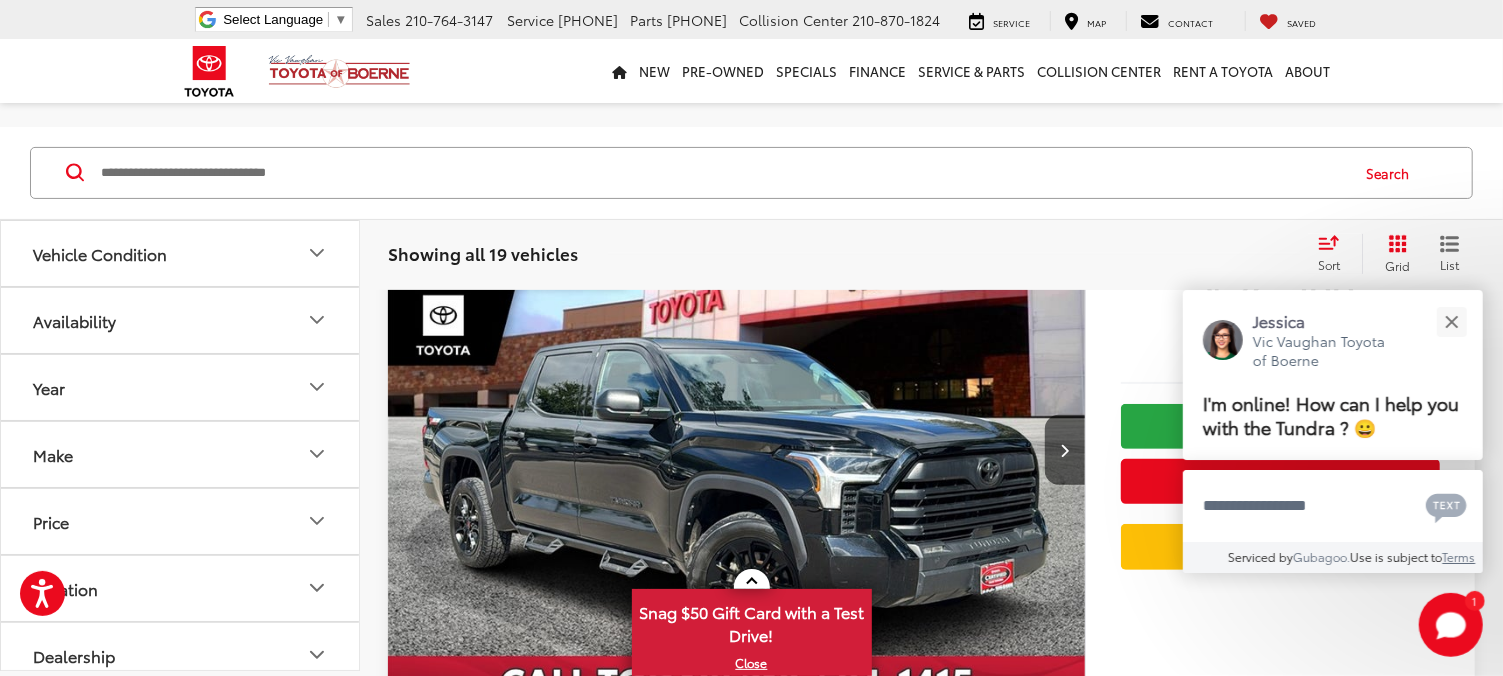 click at bounding box center [737, 451] 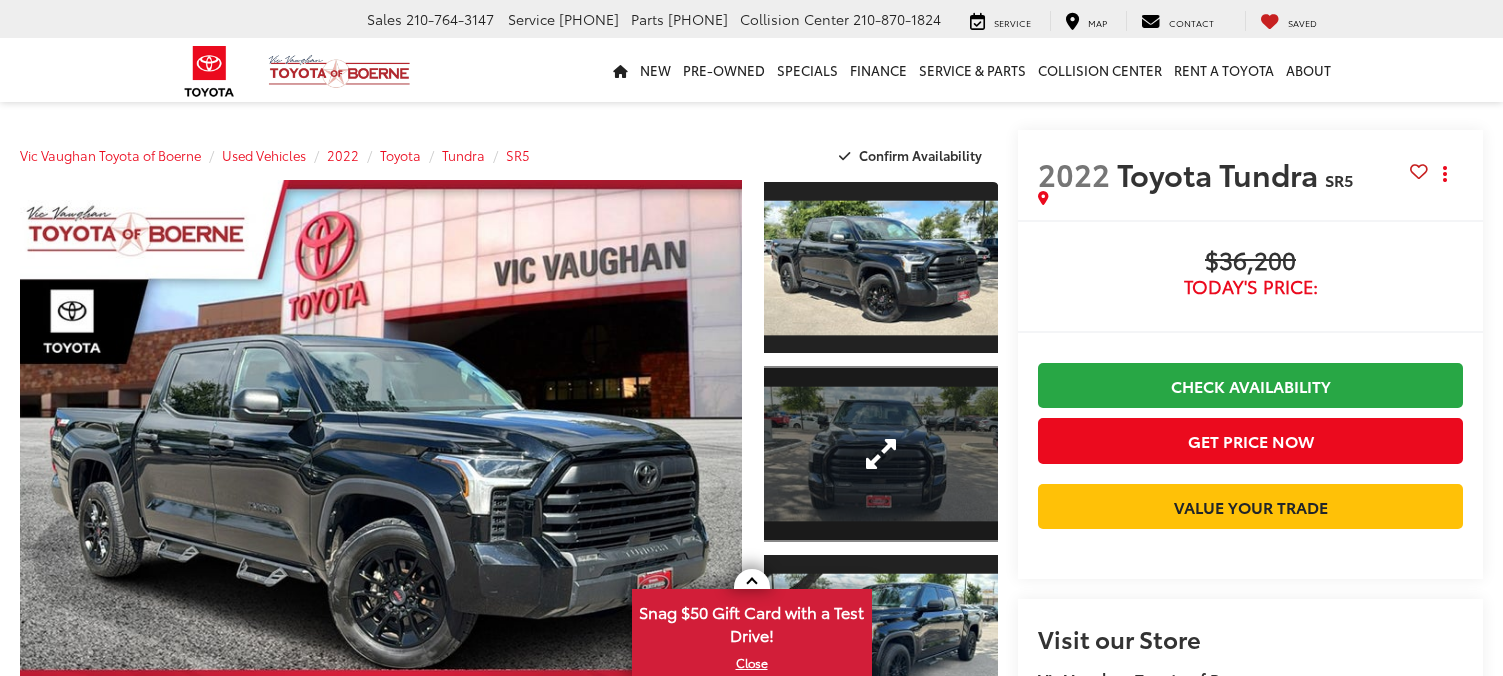 scroll, scrollTop: 0, scrollLeft: 0, axis: both 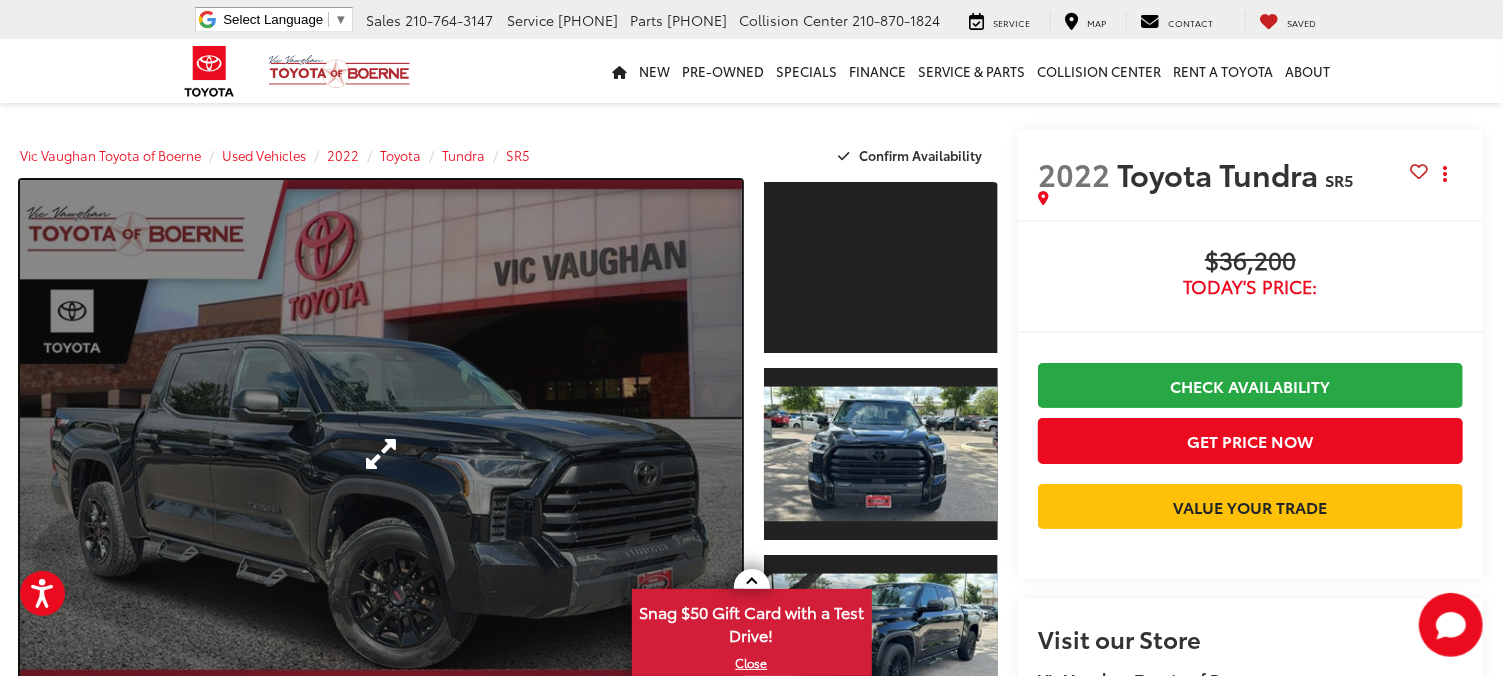 click at bounding box center (381, 454) 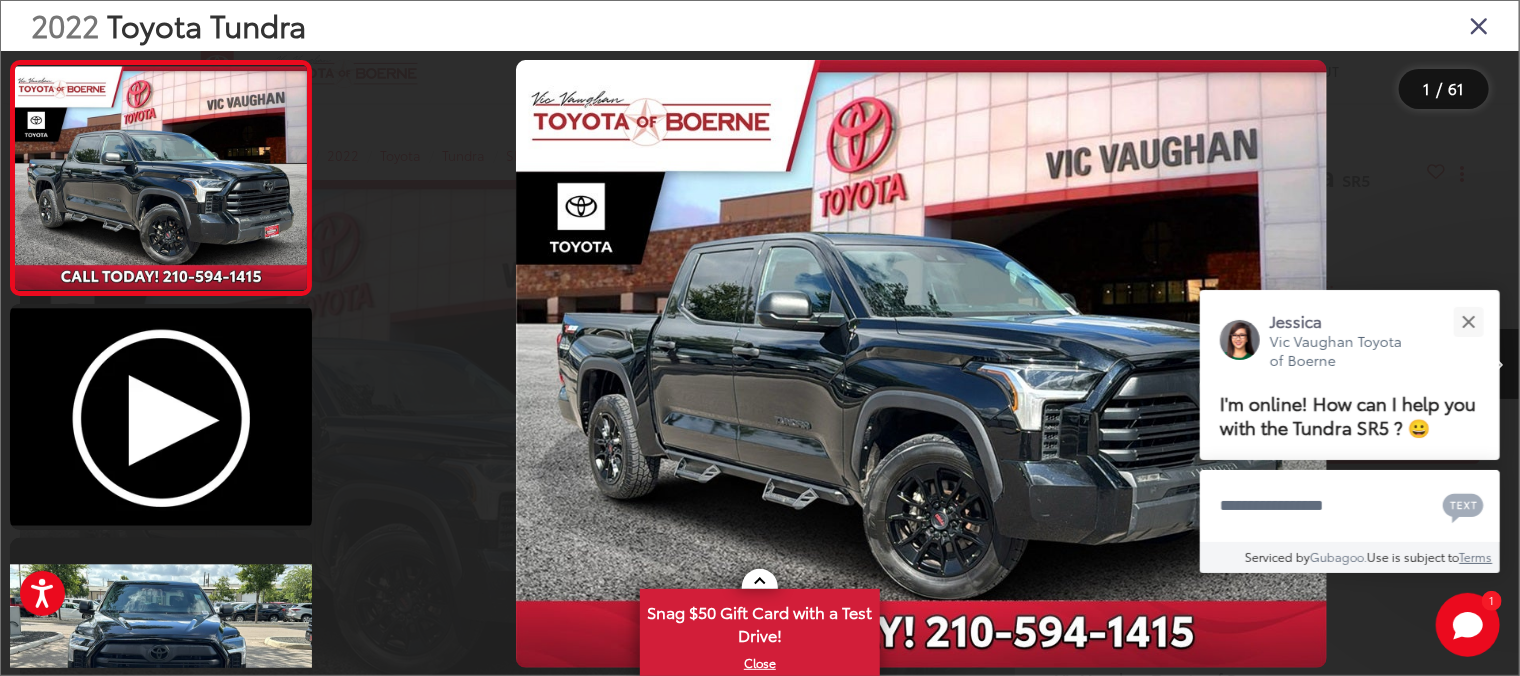 click at bounding box center [1499, 364] 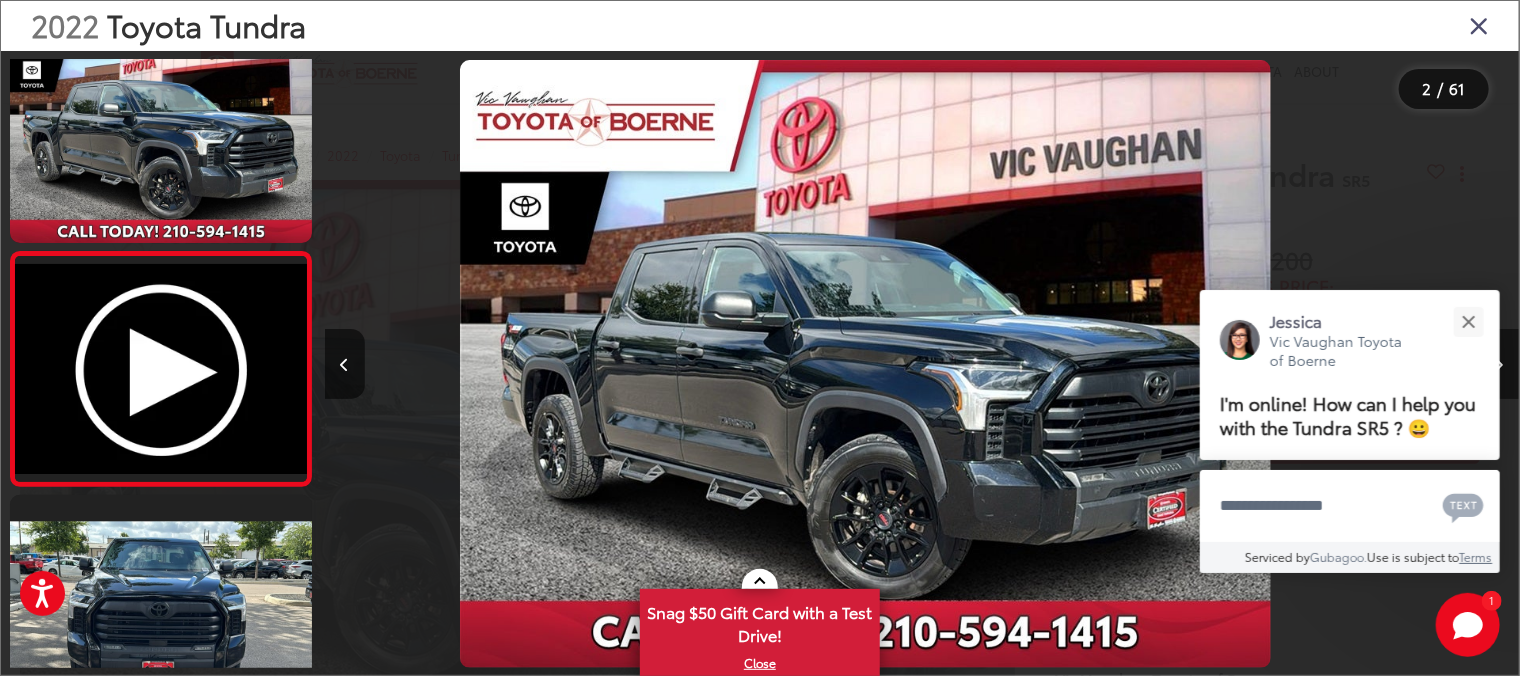 scroll, scrollTop: 96, scrollLeft: 0, axis: vertical 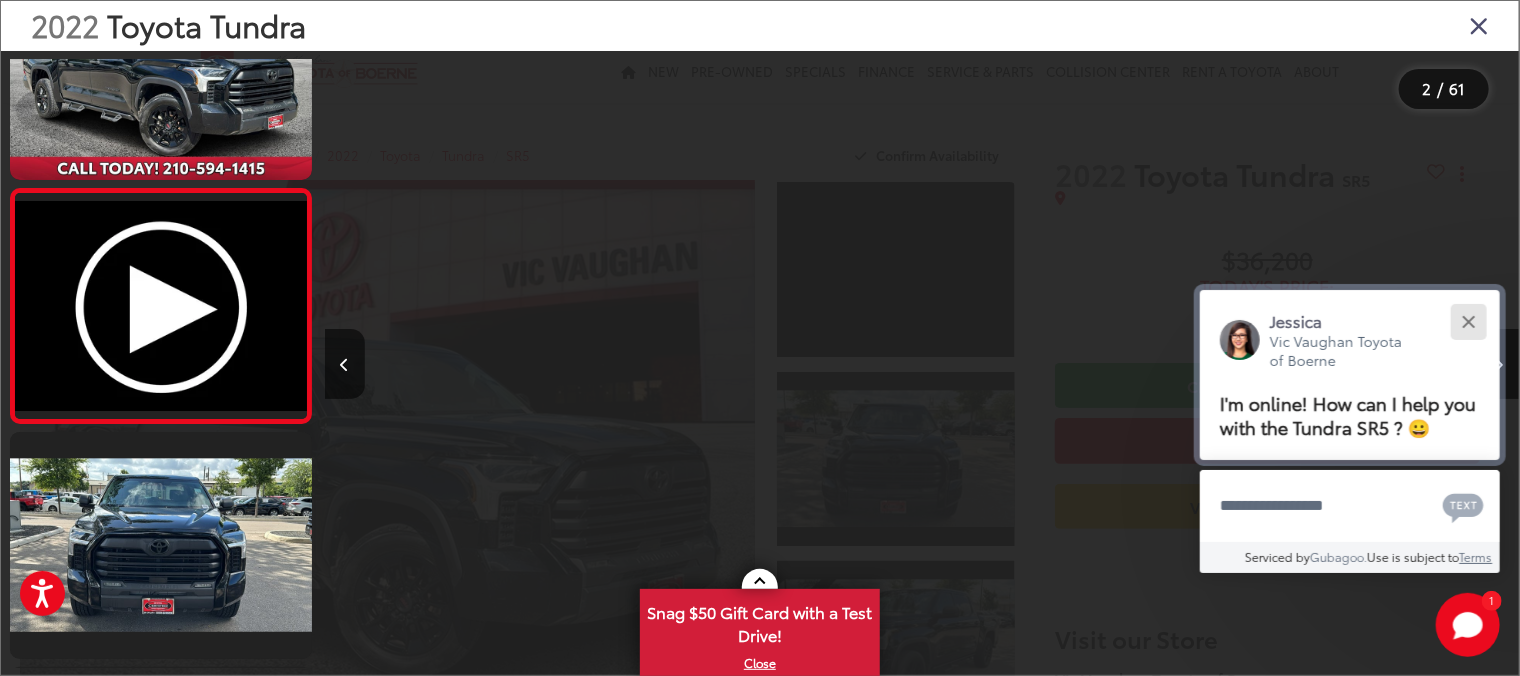 click at bounding box center [1468, 321] 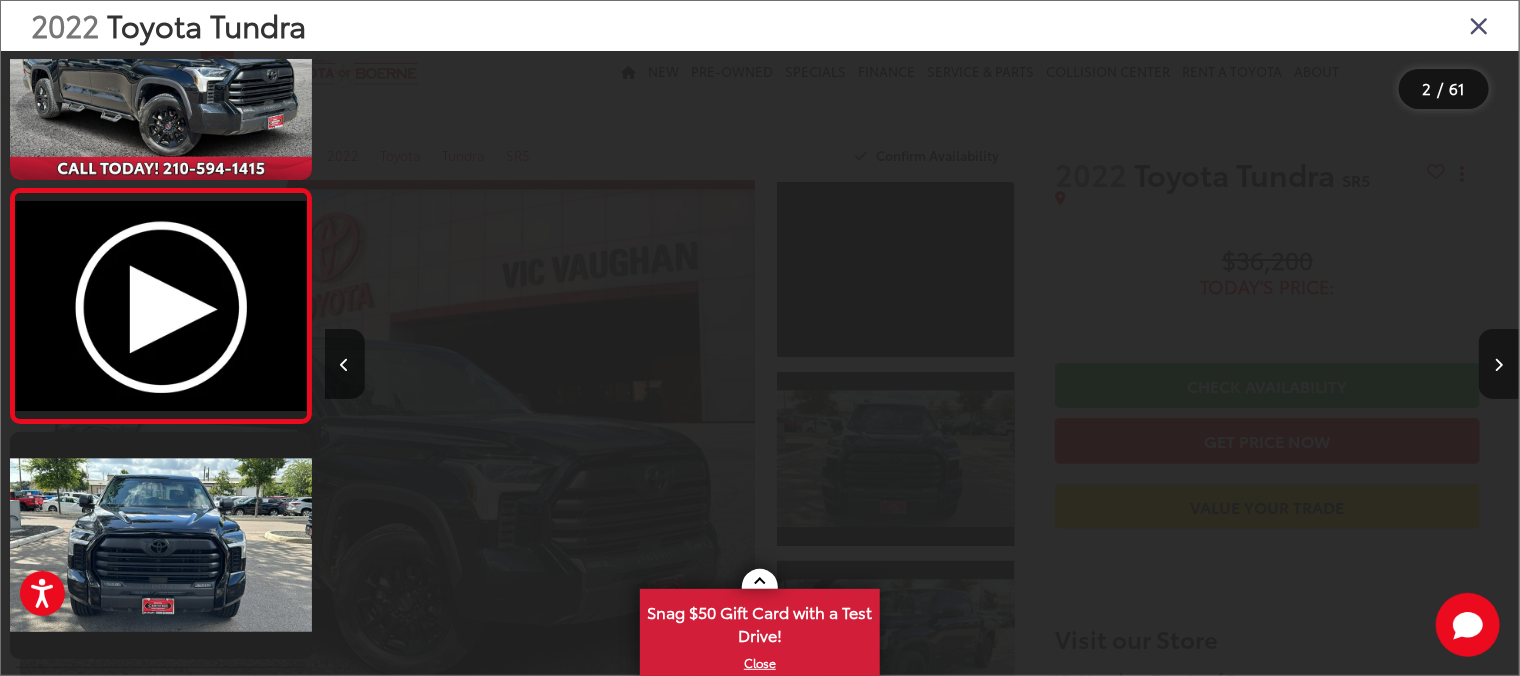 click at bounding box center (1499, 364) 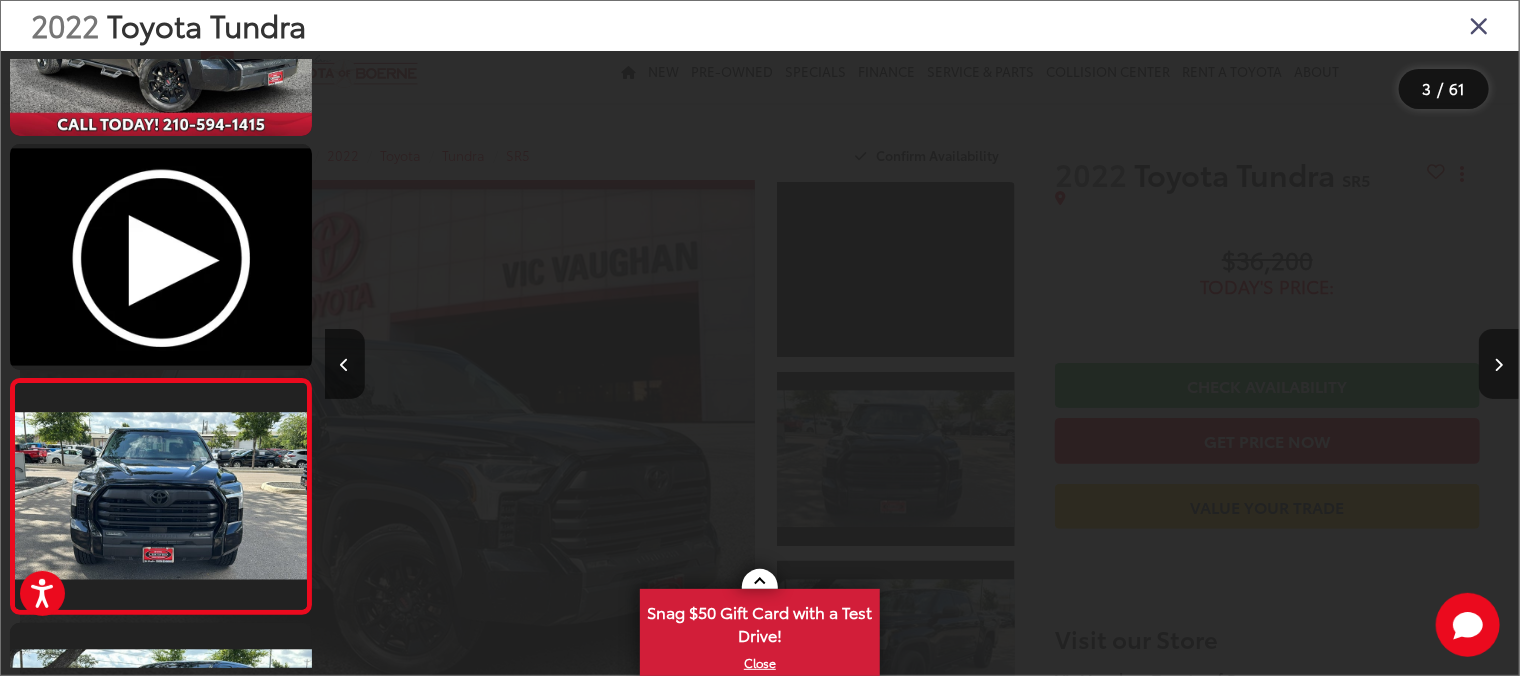 scroll, scrollTop: 264, scrollLeft: 0, axis: vertical 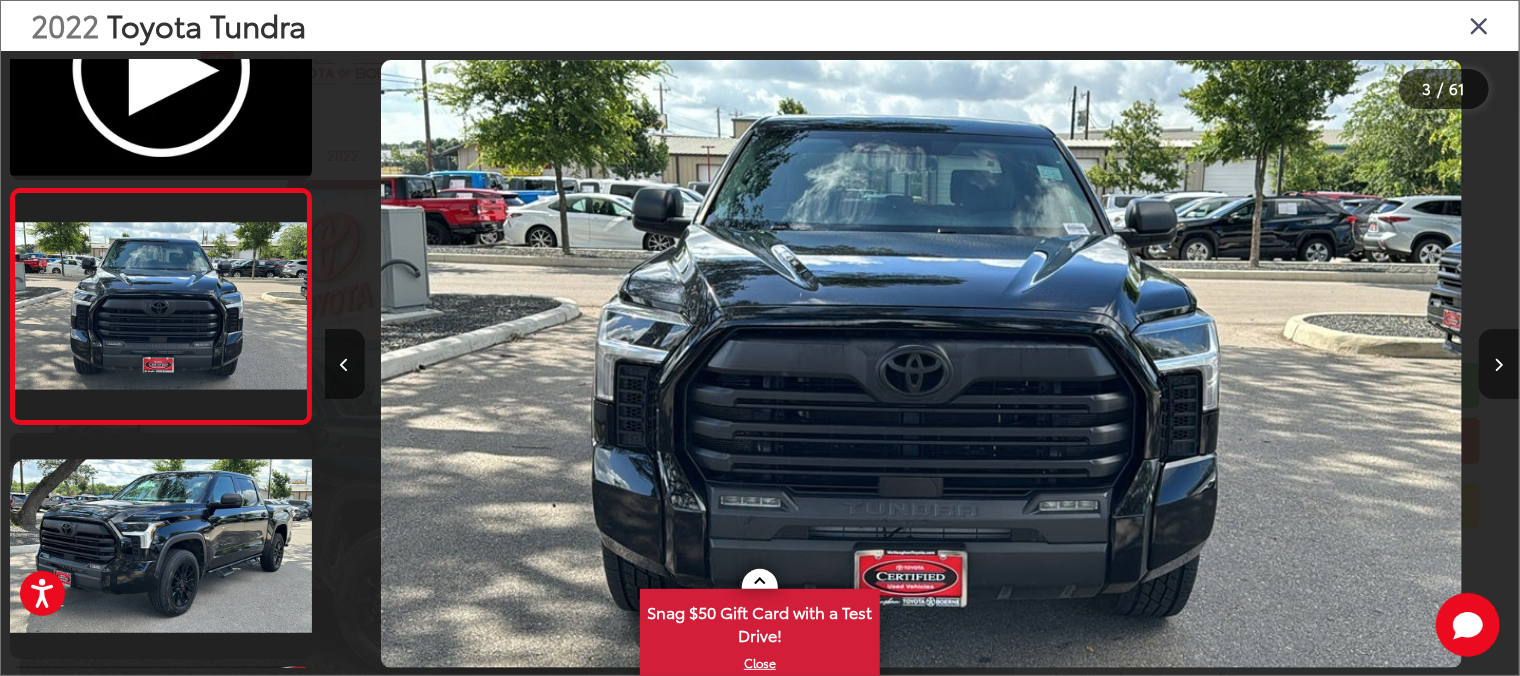 click at bounding box center (1499, 364) 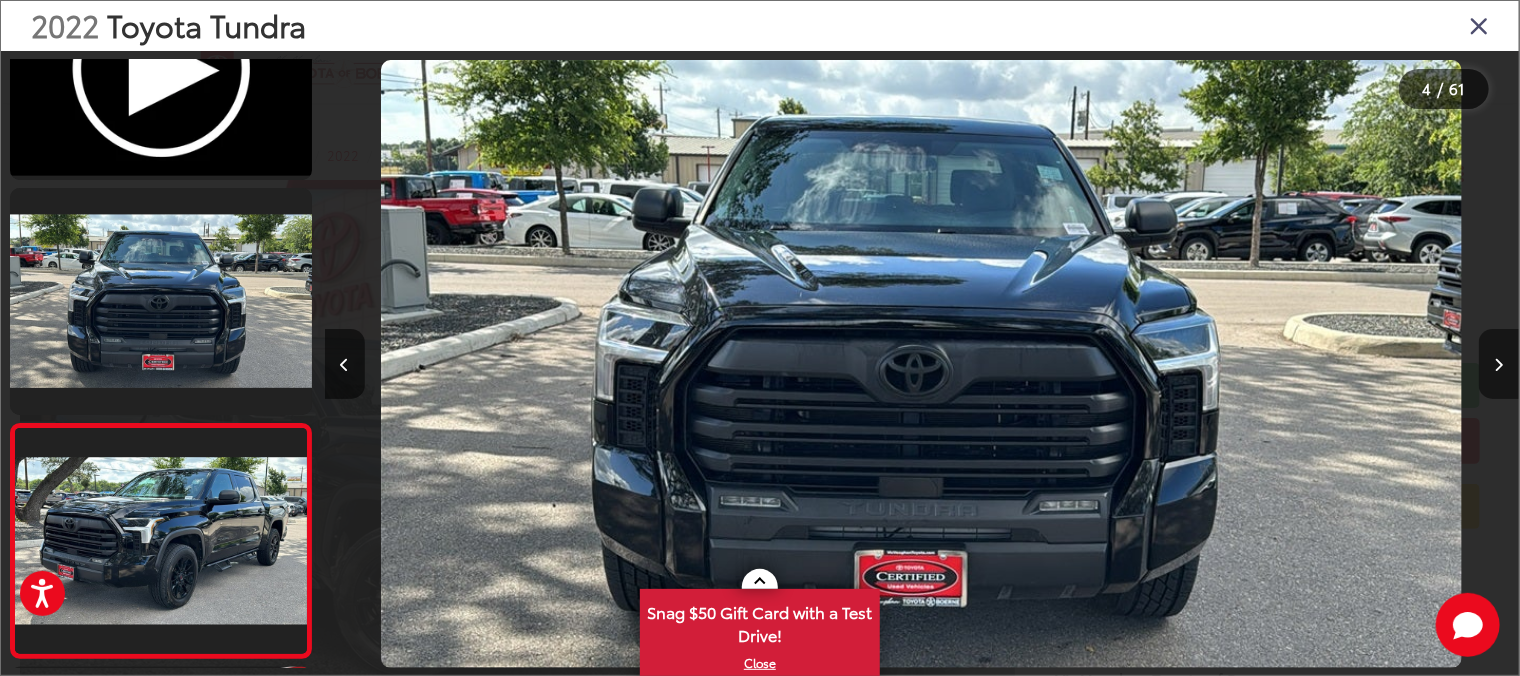 scroll, scrollTop: 0, scrollLeft: 2438, axis: horizontal 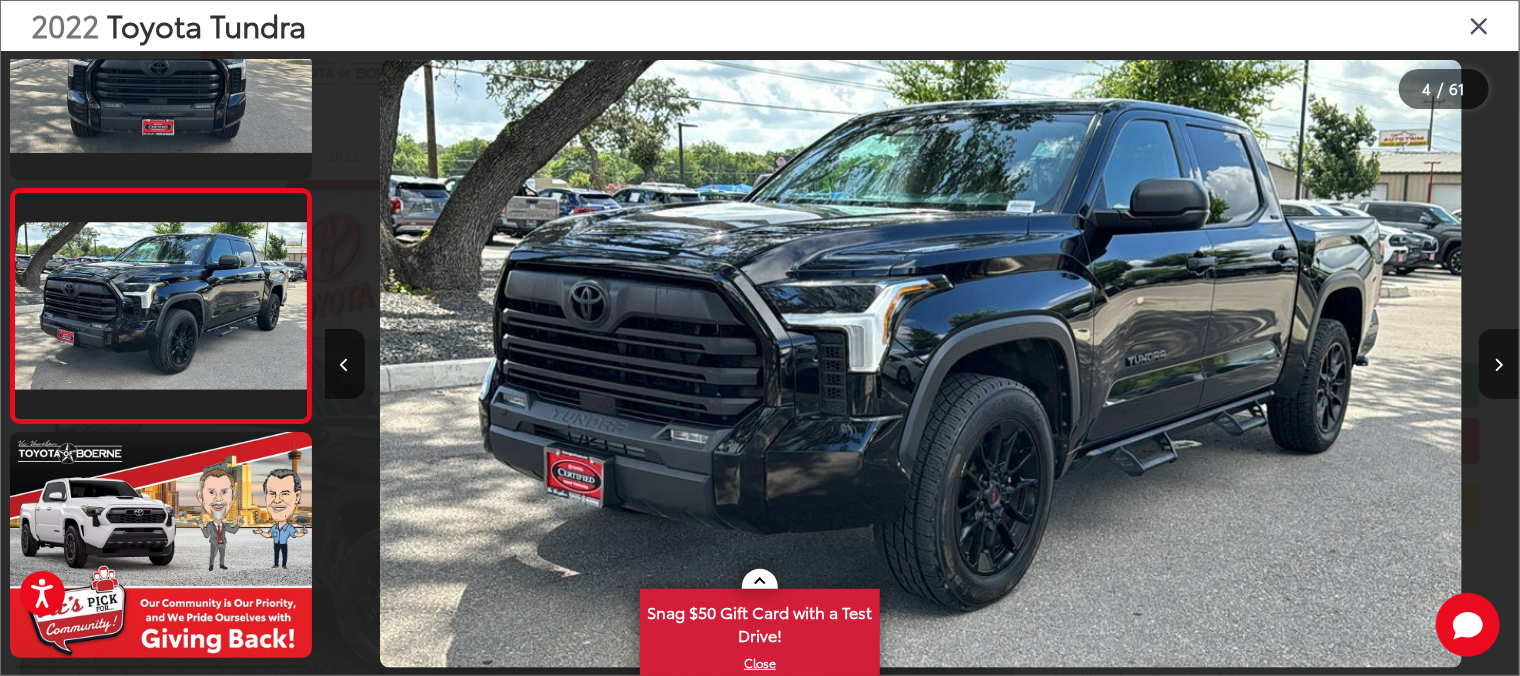 click at bounding box center [1499, 364] 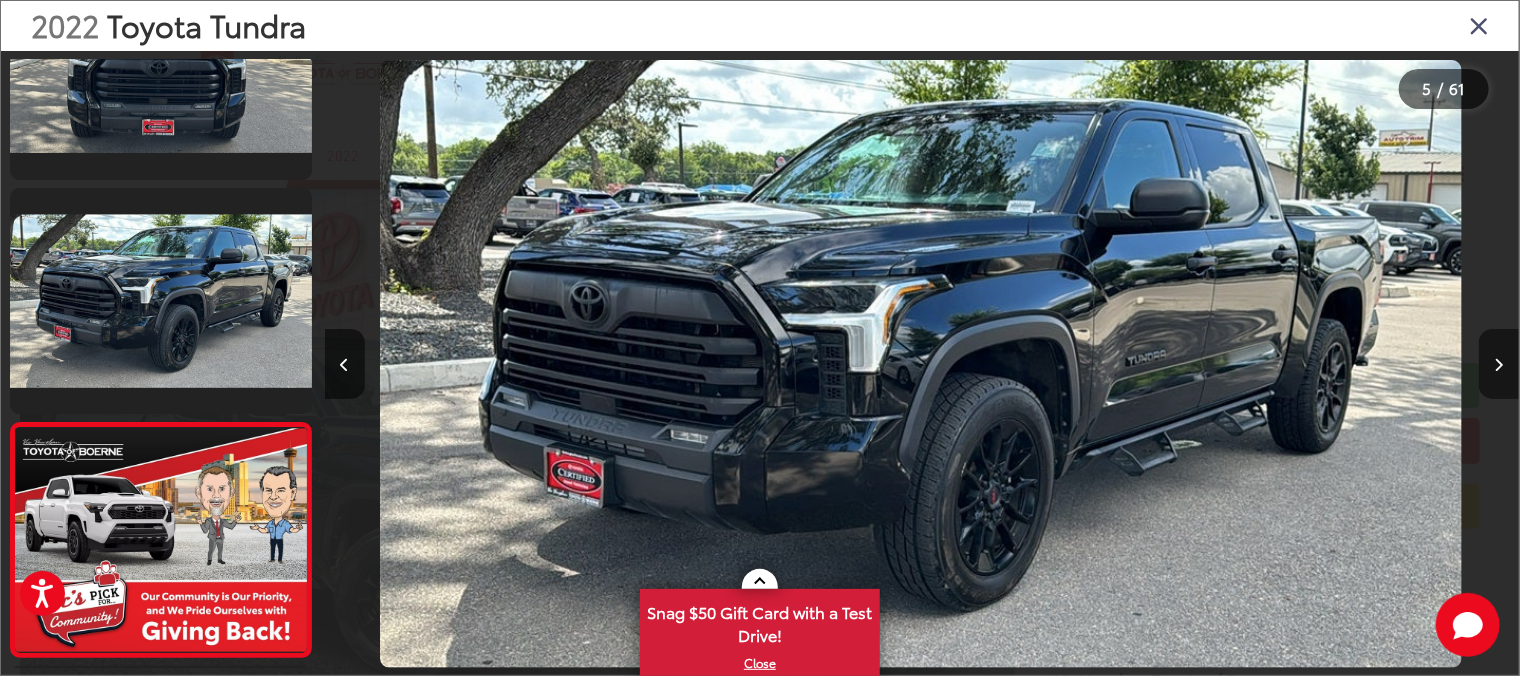 scroll, scrollTop: 0, scrollLeft: 3746, axis: horizontal 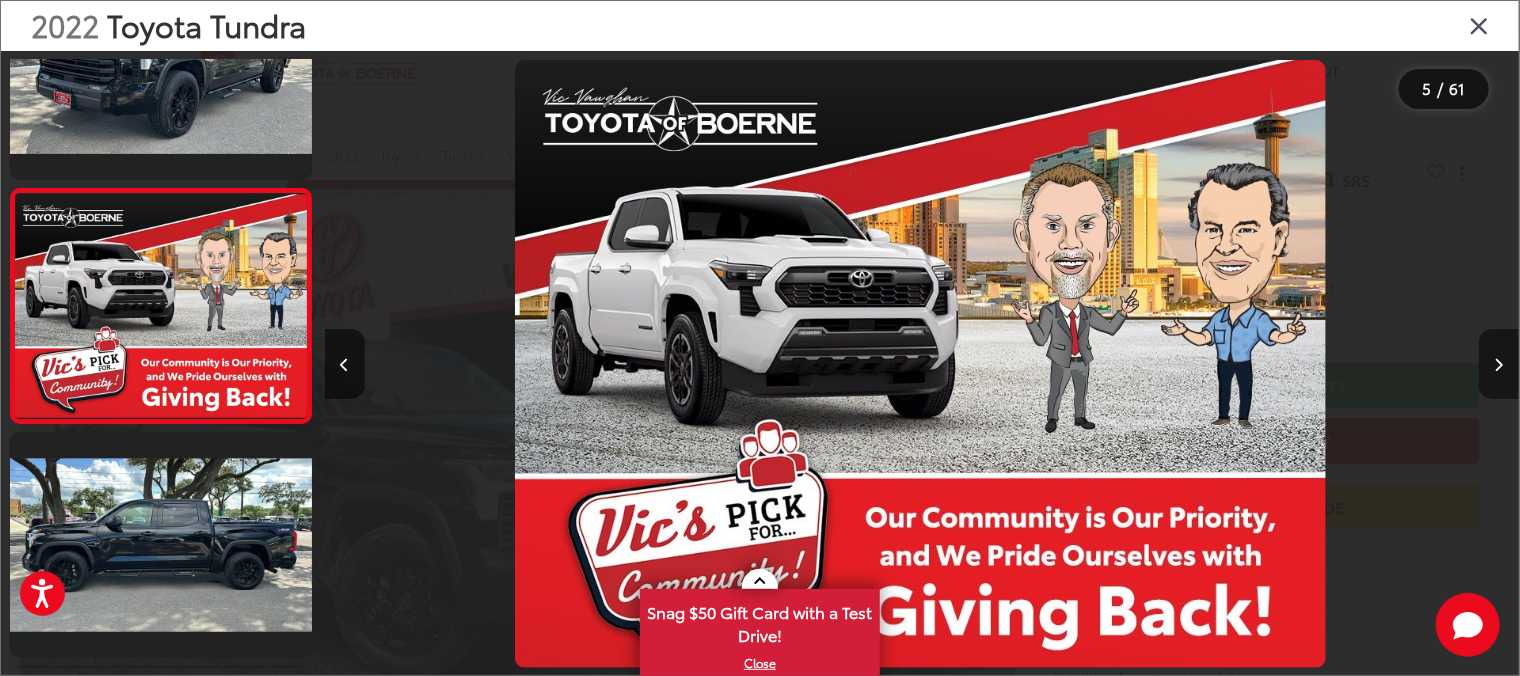 click at bounding box center (1499, 364) 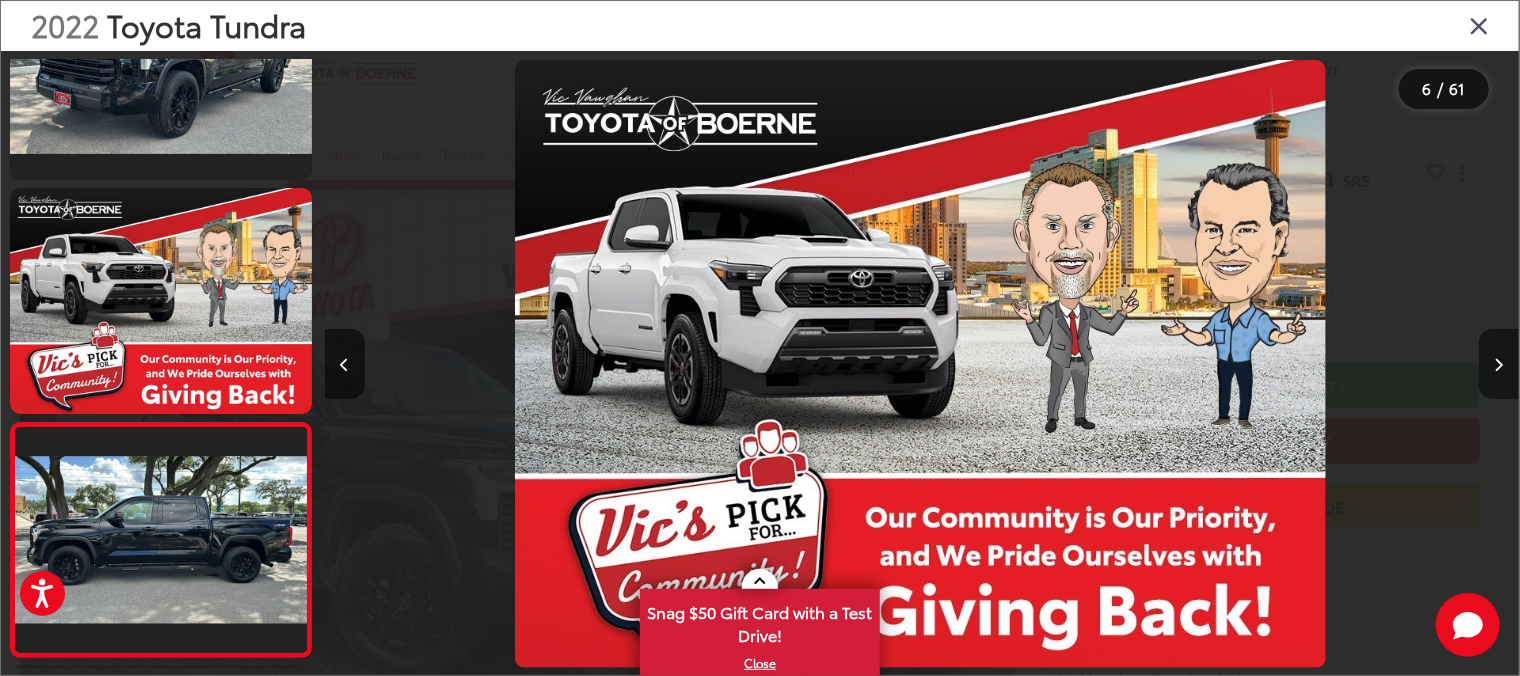 scroll, scrollTop: 0, scrollLeft: 4969, axis: horizontal 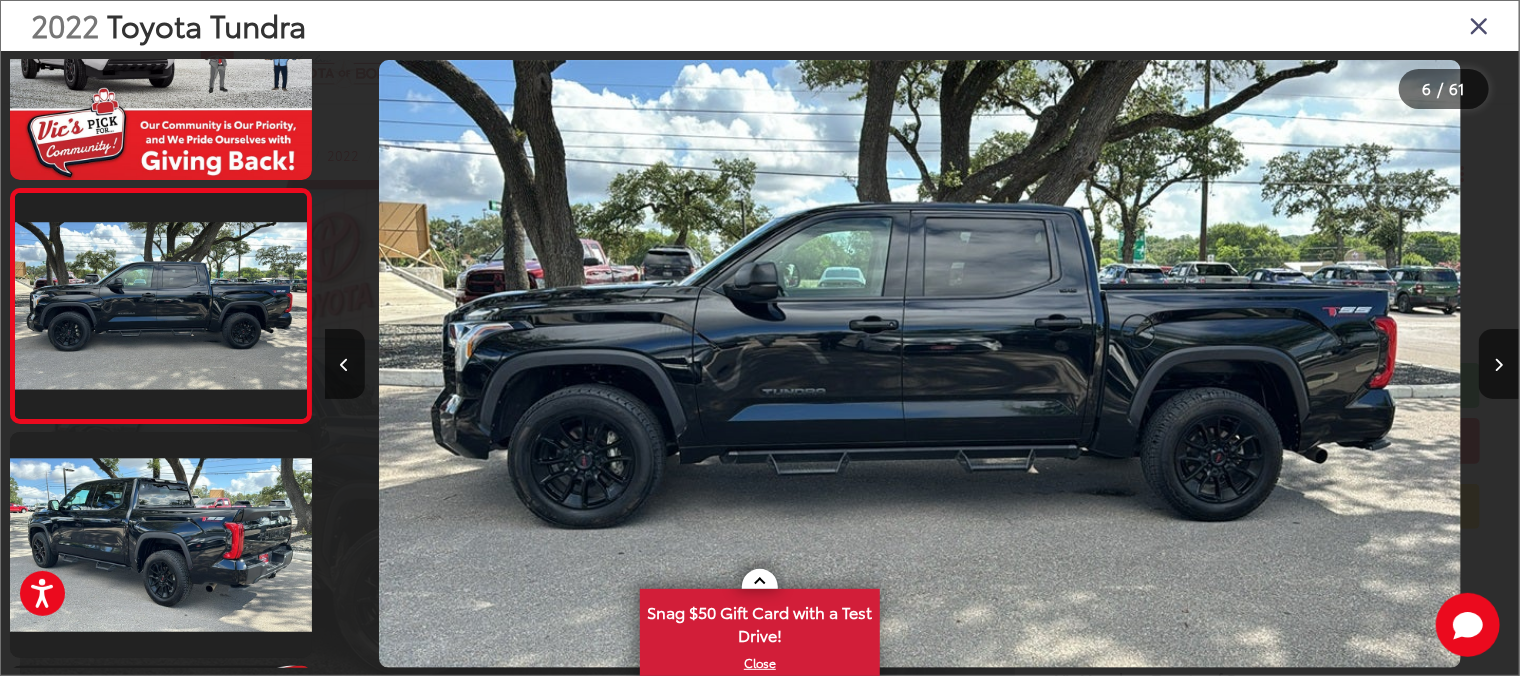 click at bounding box center [1369, 364] 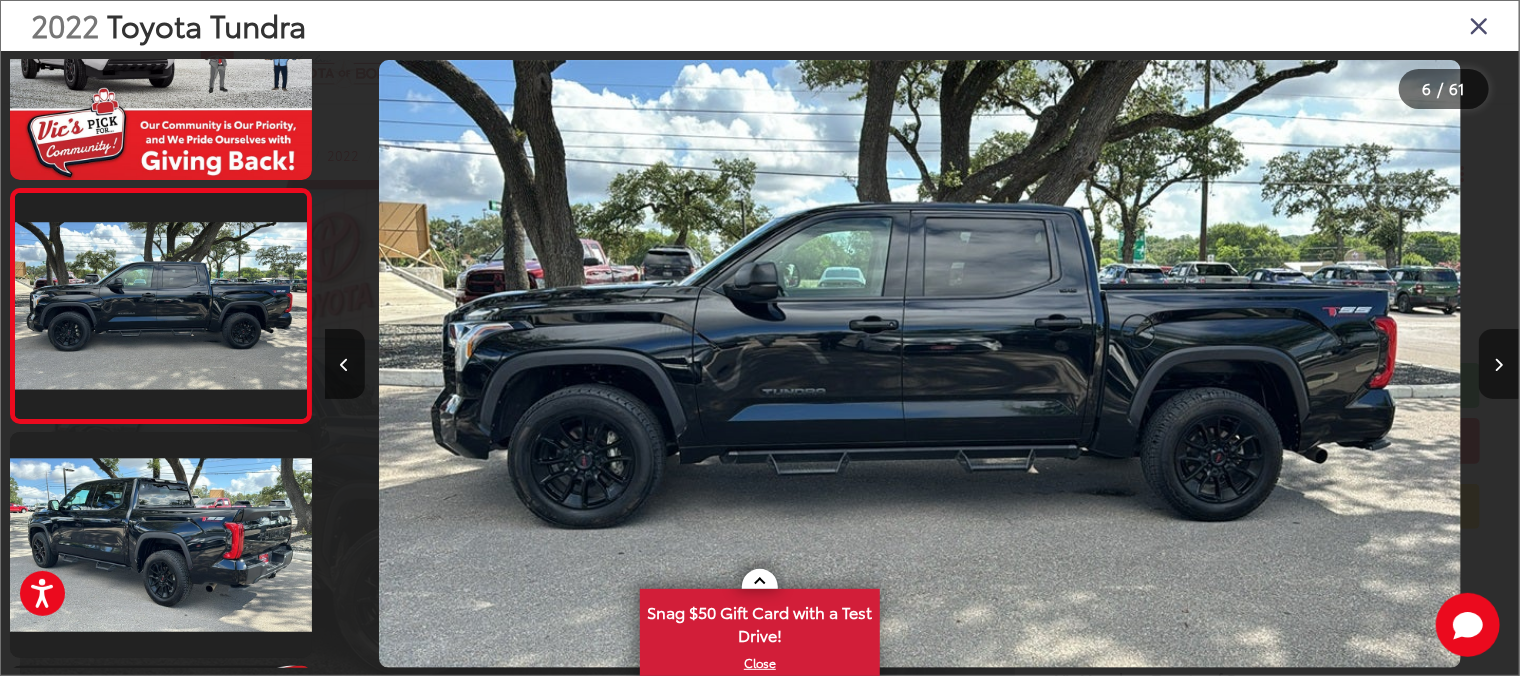 click at bounding box center (1499, 364) 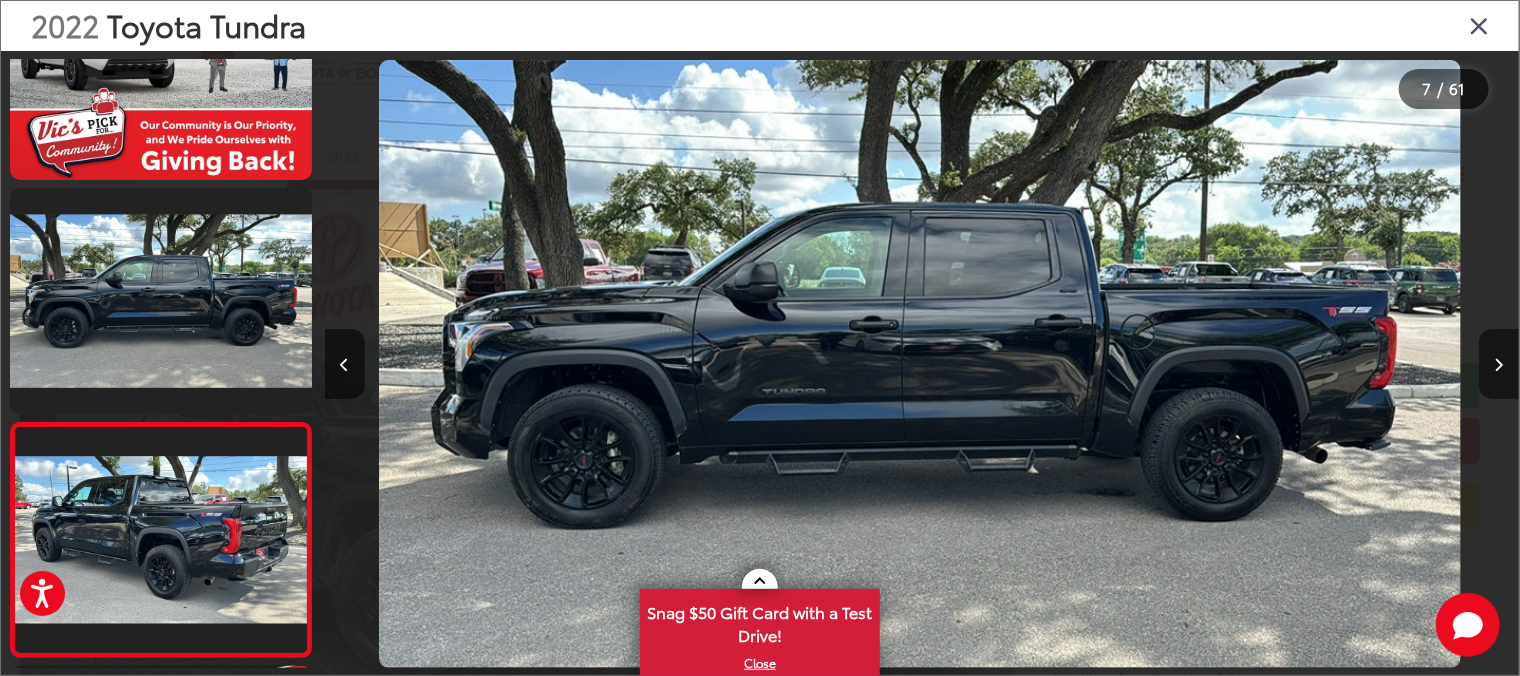scroll, scrollTop: 0, scrollLeft: 6164, axis: horizontal 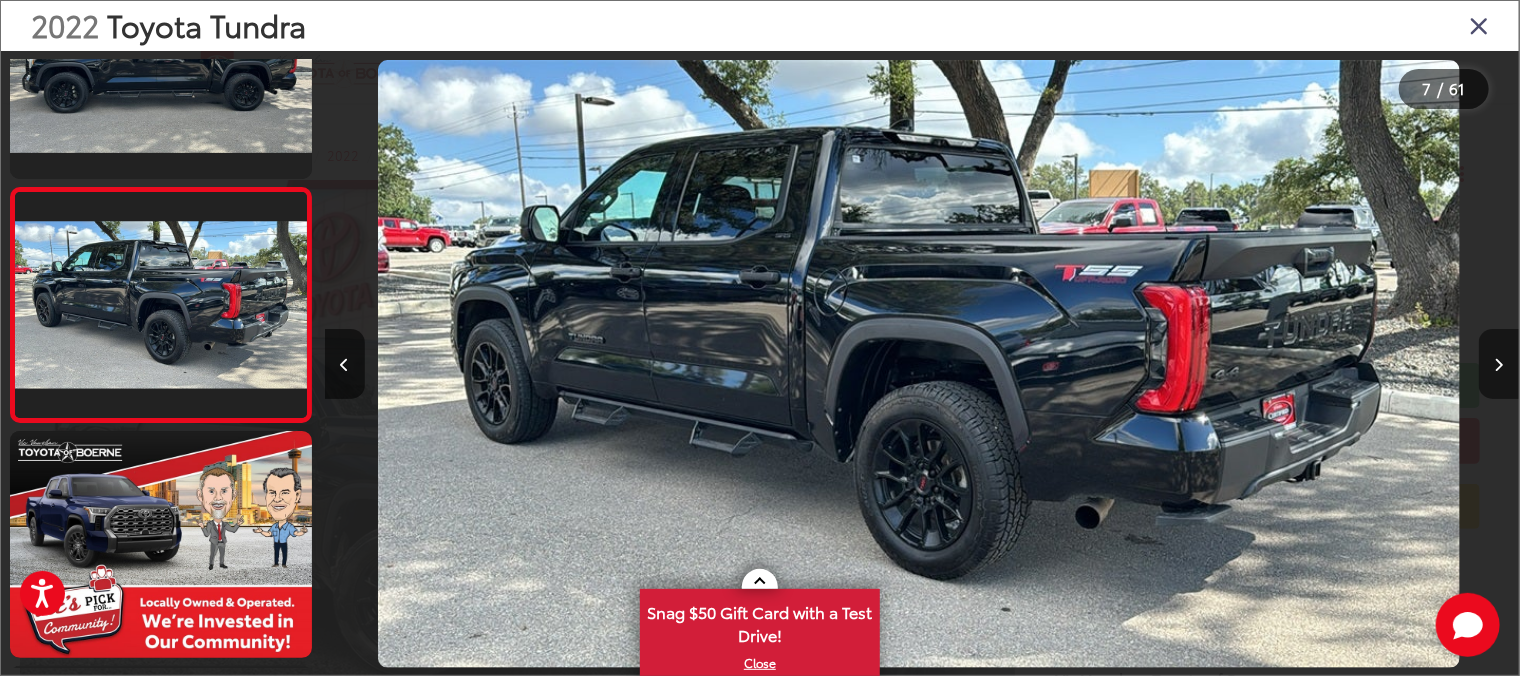 click at bounding box center [1499, 364] 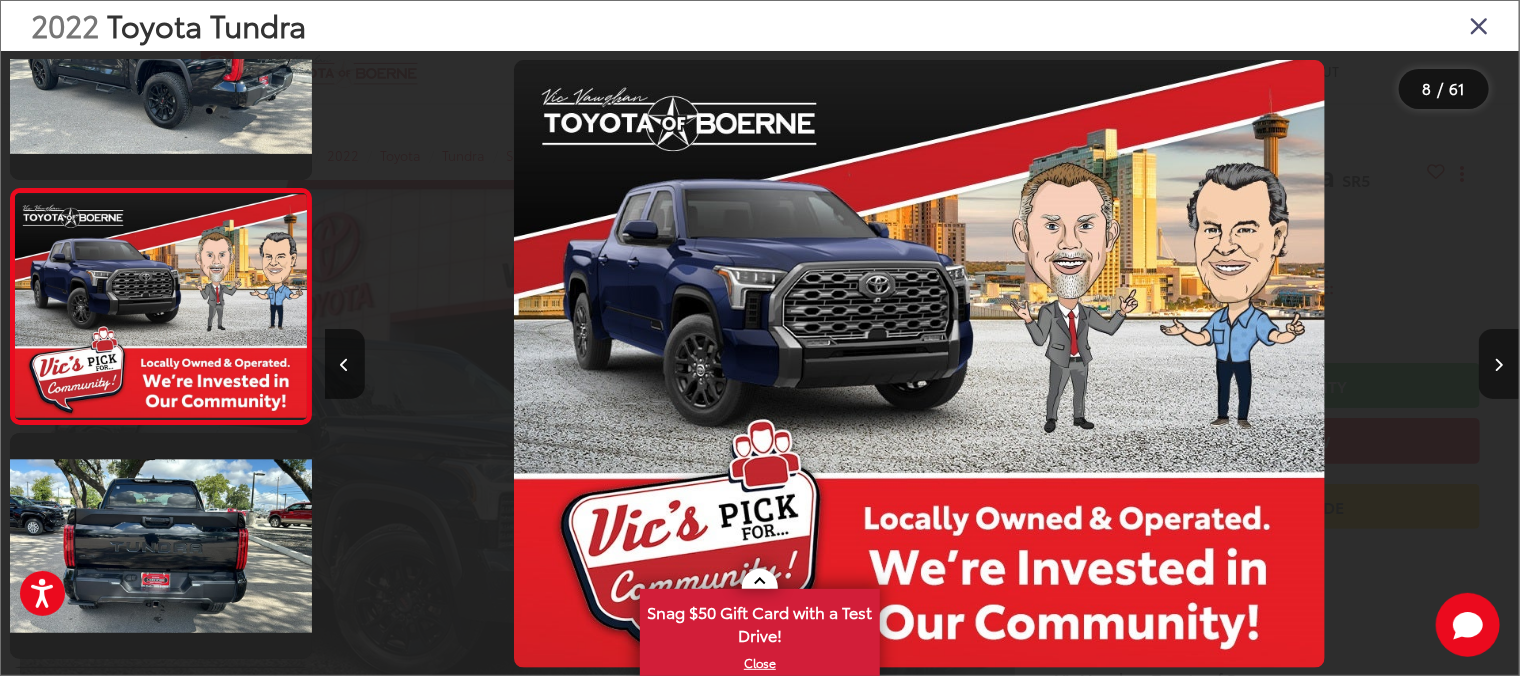 click at bounding box center [1499, 364] 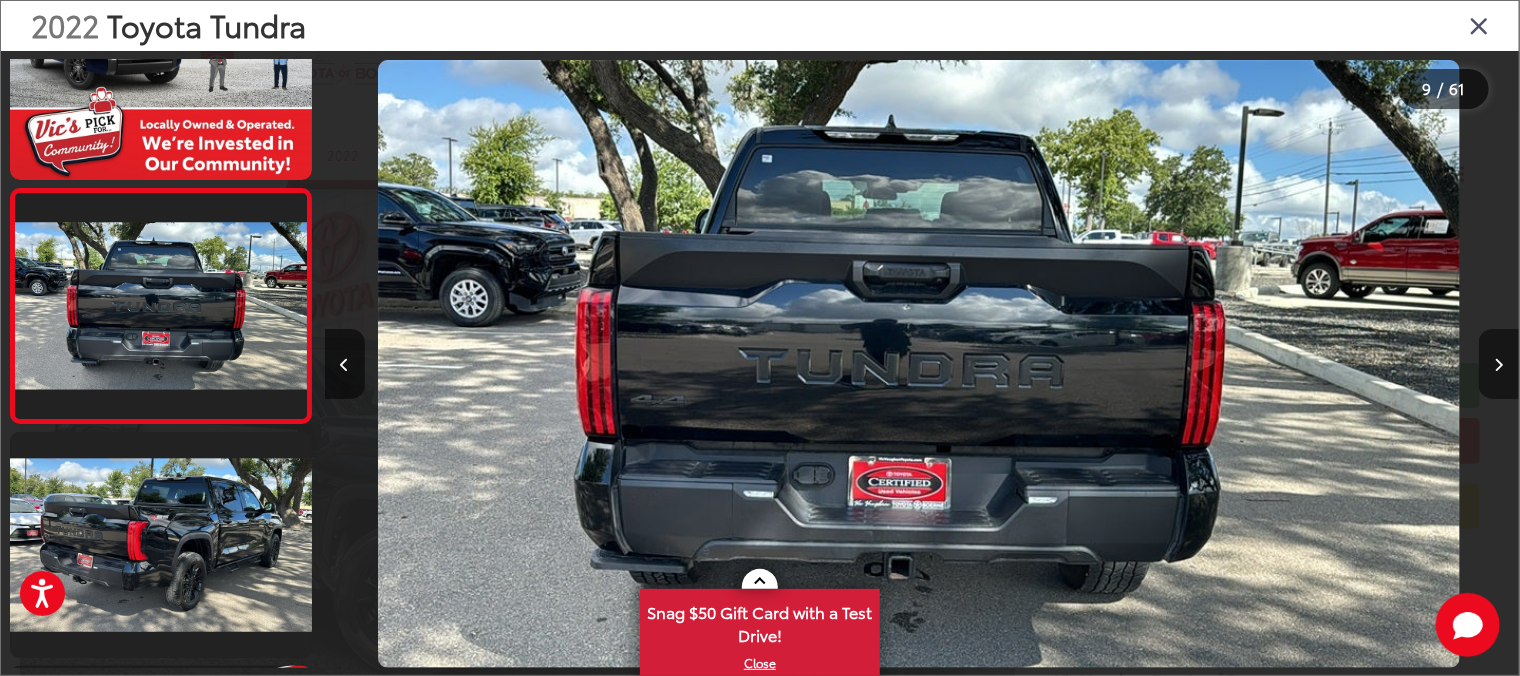 click at bounding box center [1499, 364] 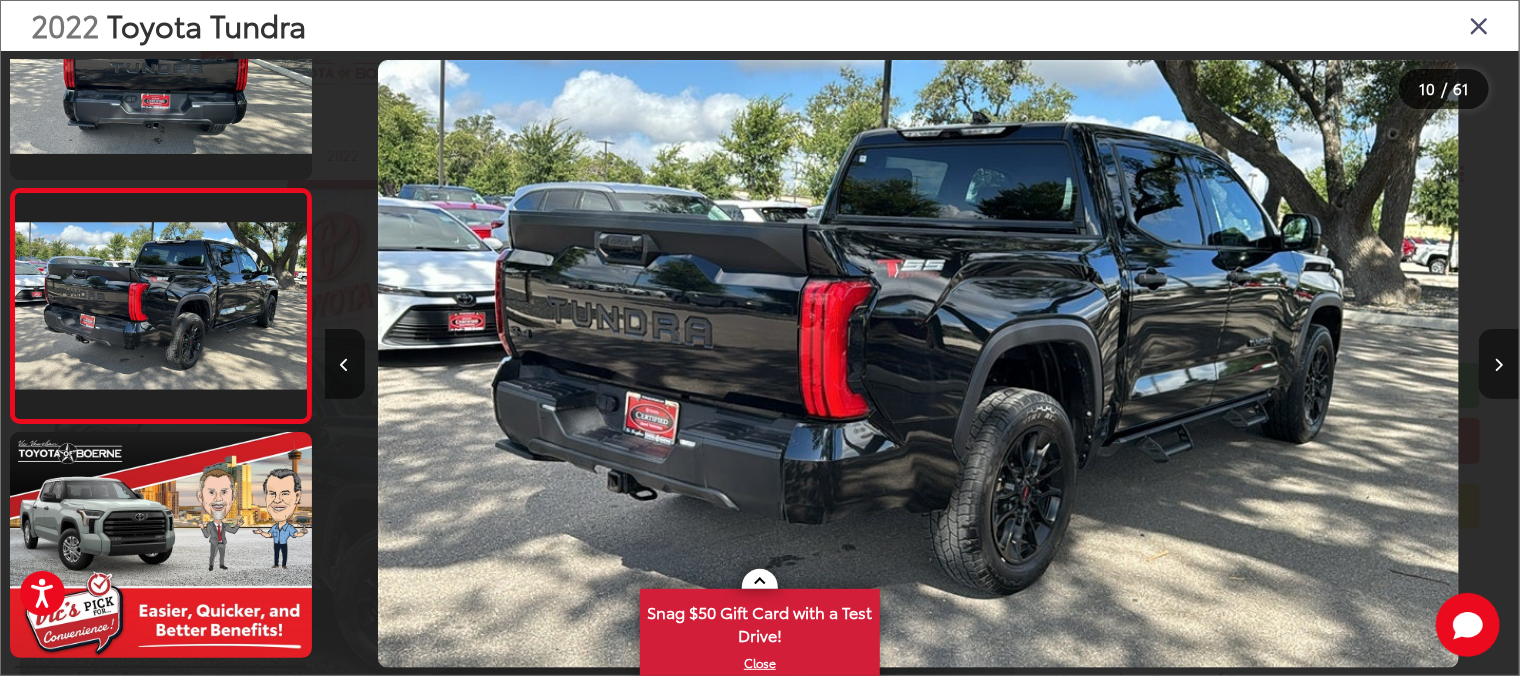 click at bounding box center [1499, 364] 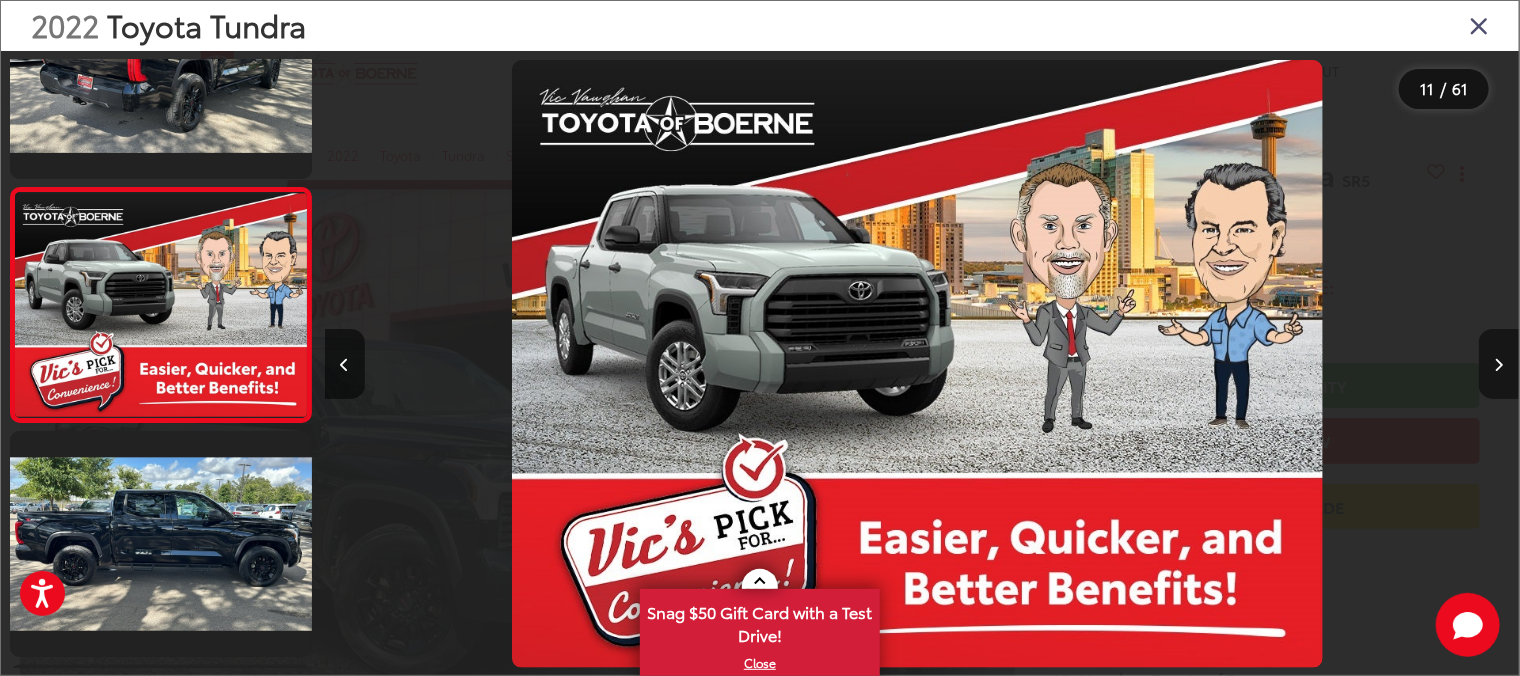 click at bounding box center (1499, 365) 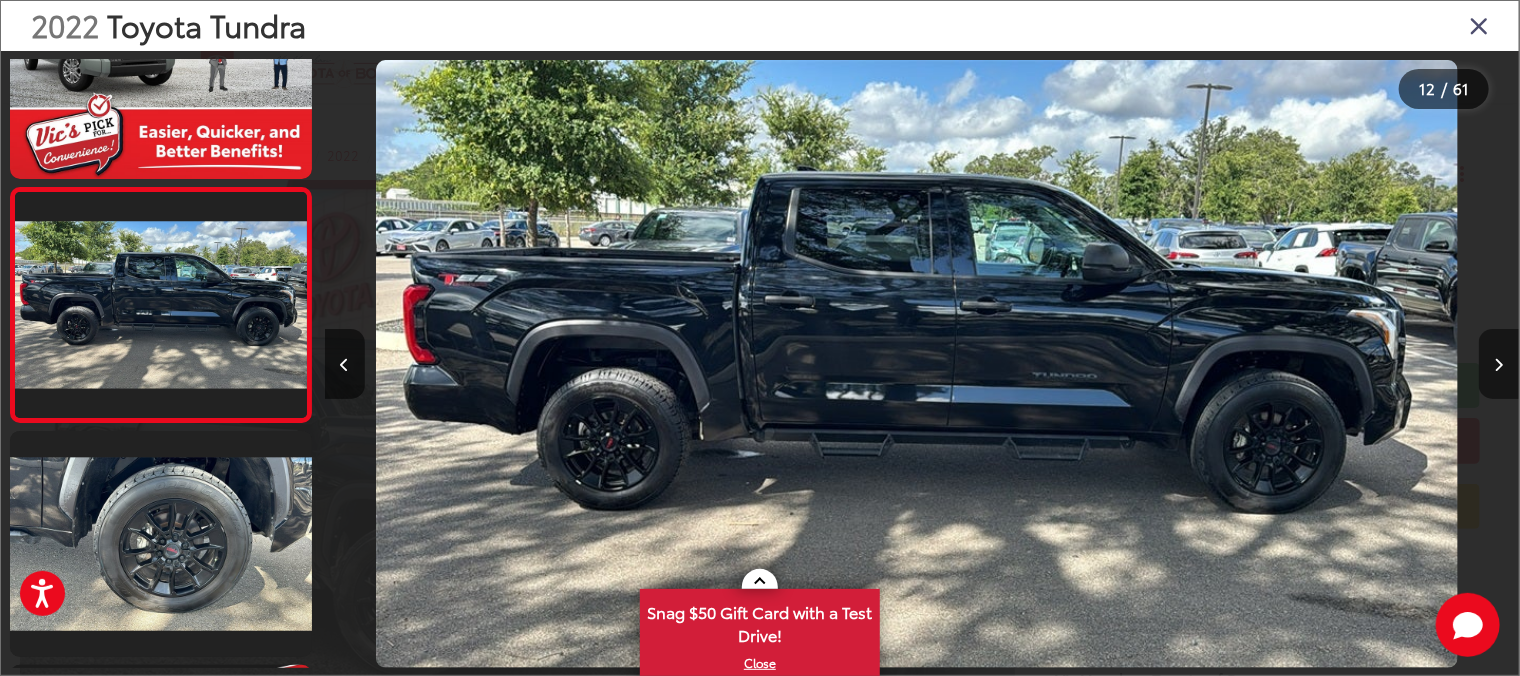 click at bounding box center [1499, 364] 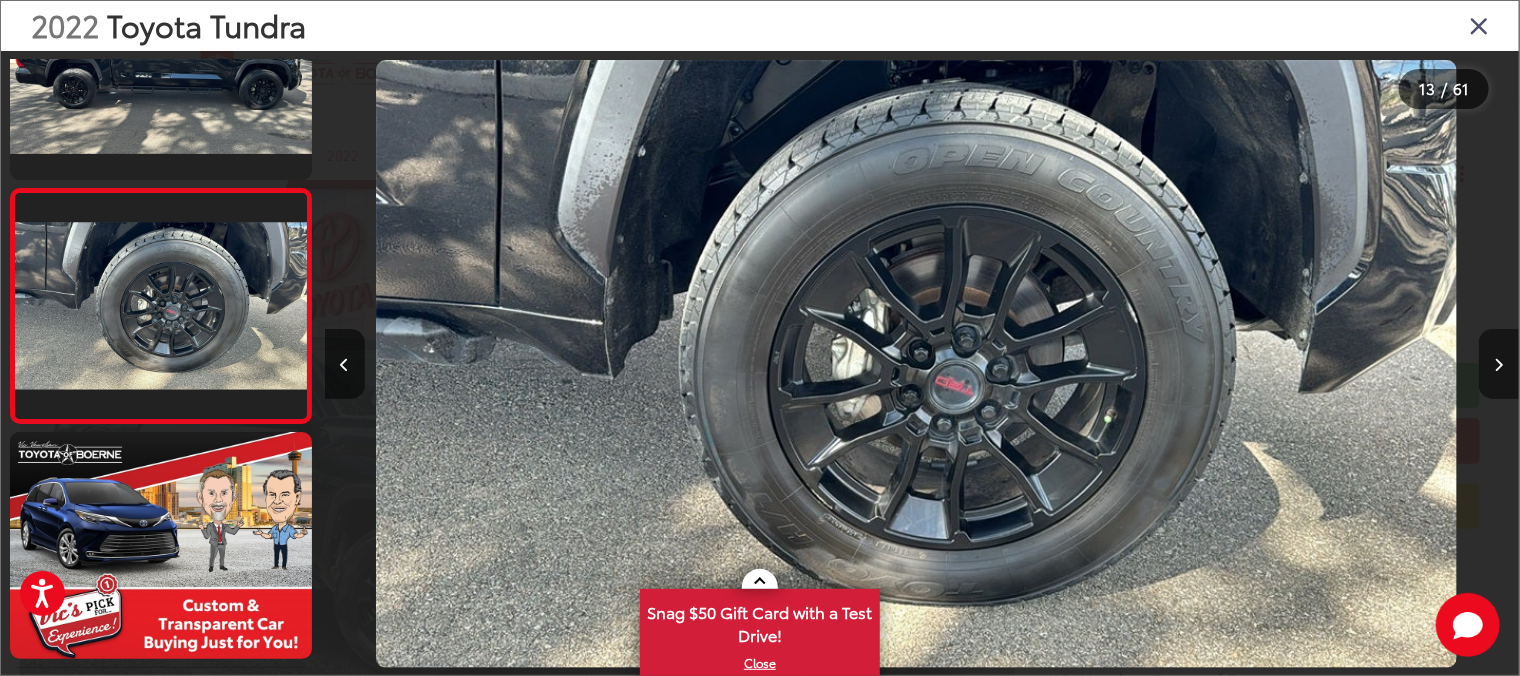 click at bounding box center (1499, 364) 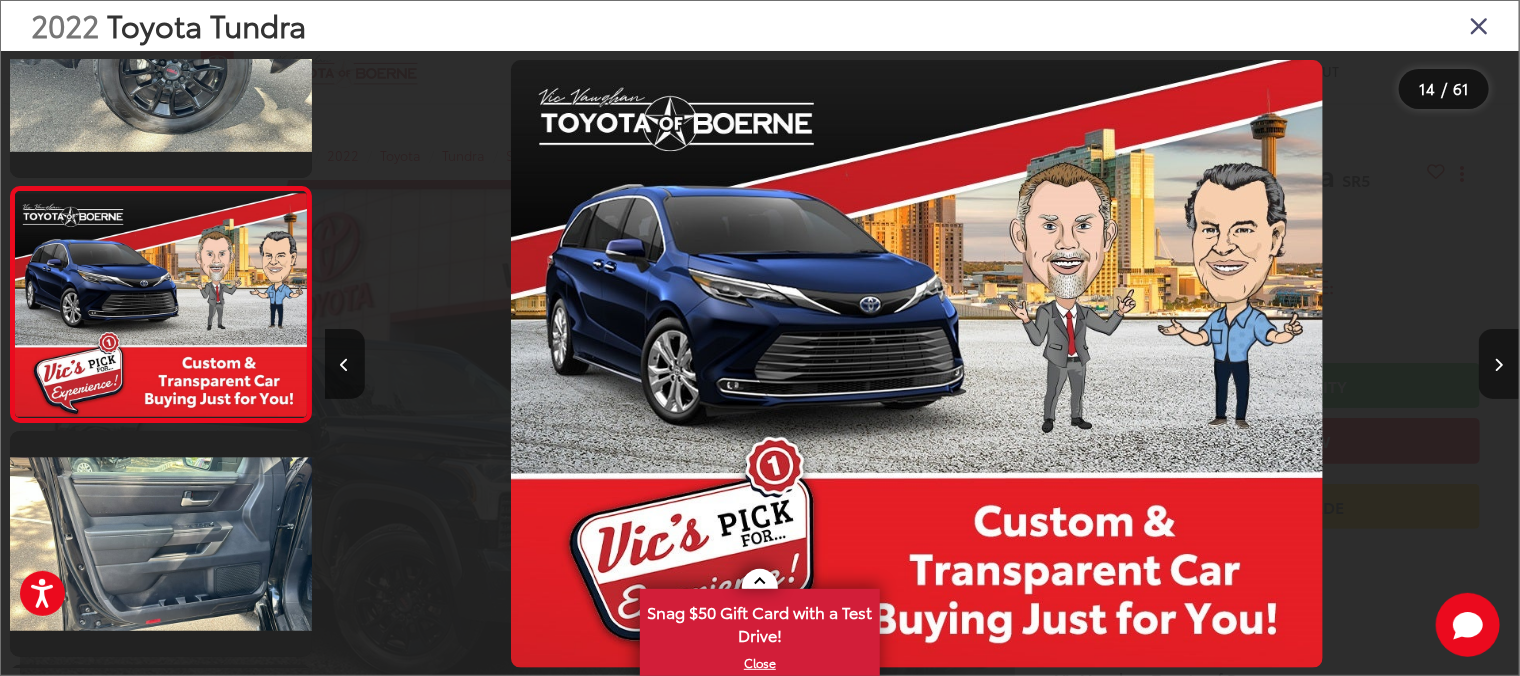 click at bounding box center [1499, 364] 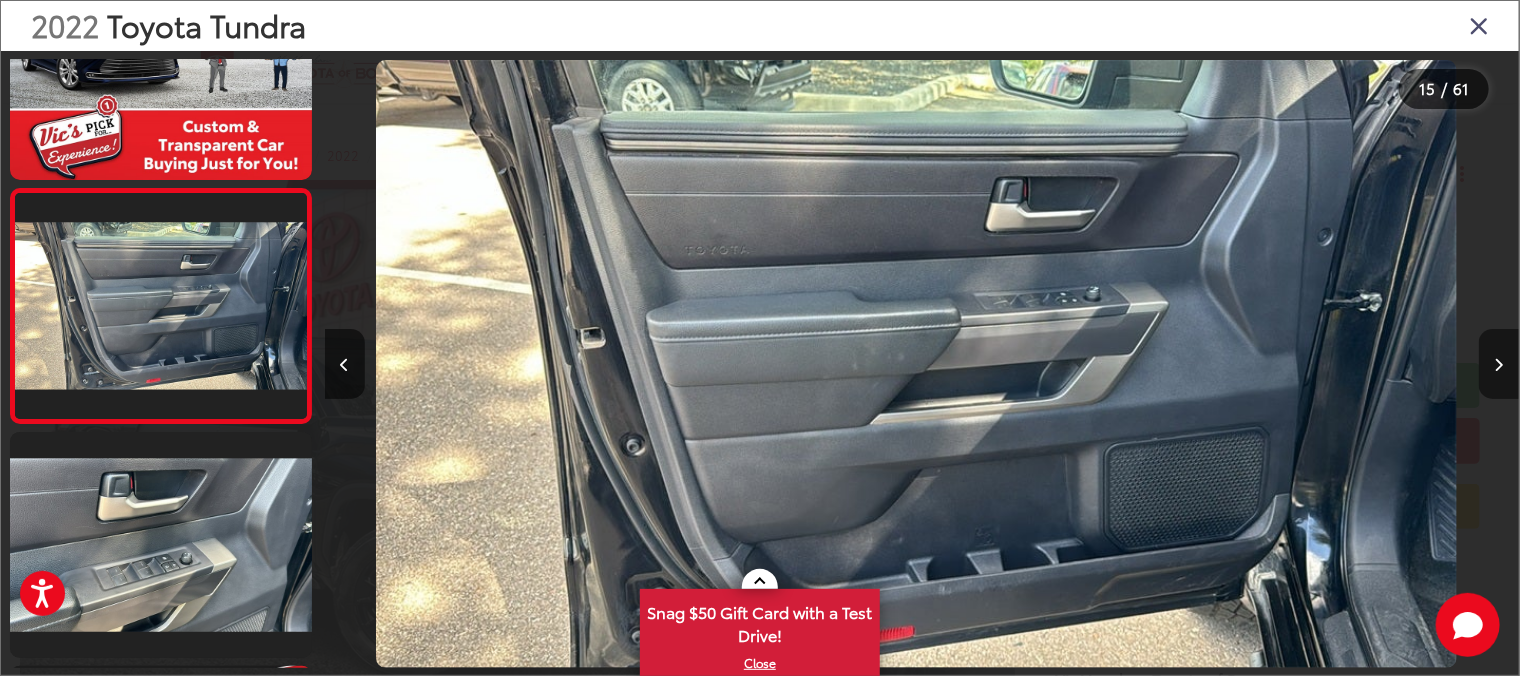 click at bounding box center (1499, 364) 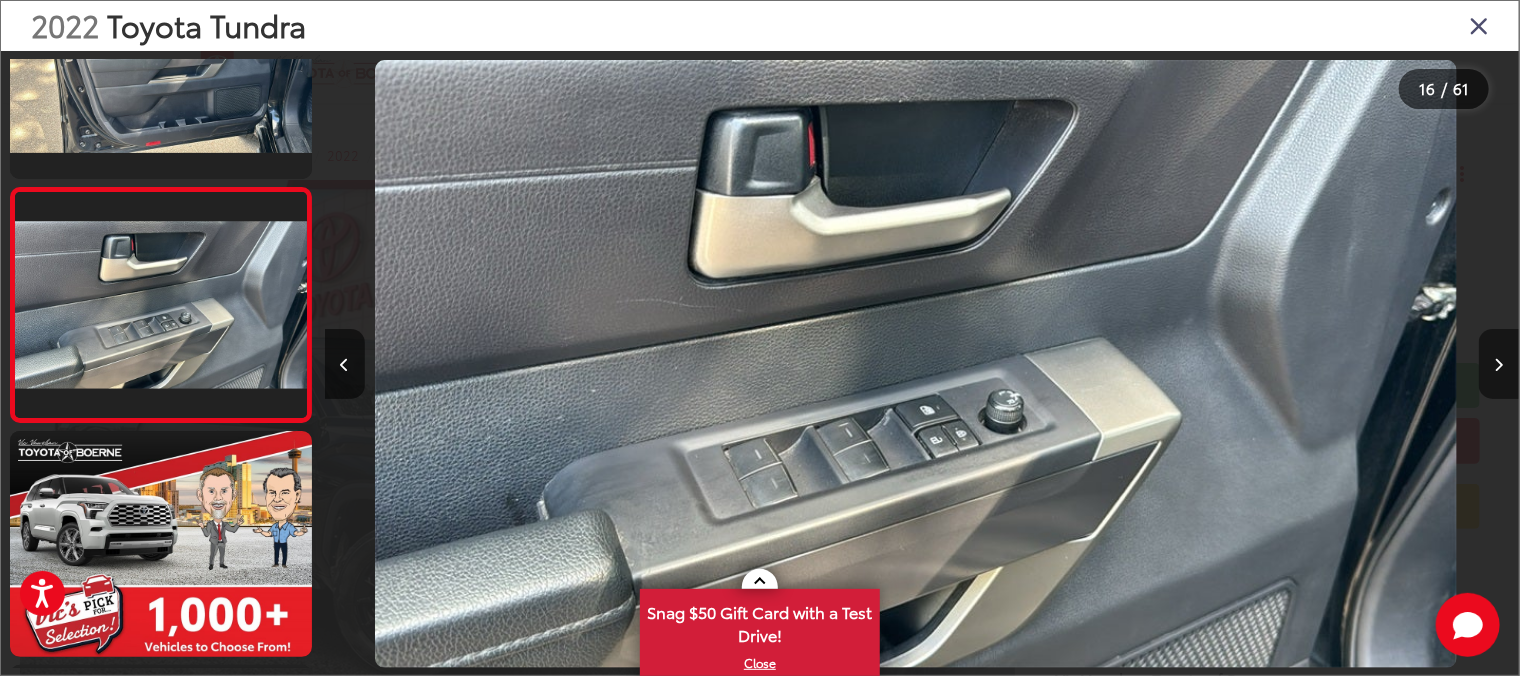 click at bounding box center (1499, 364) 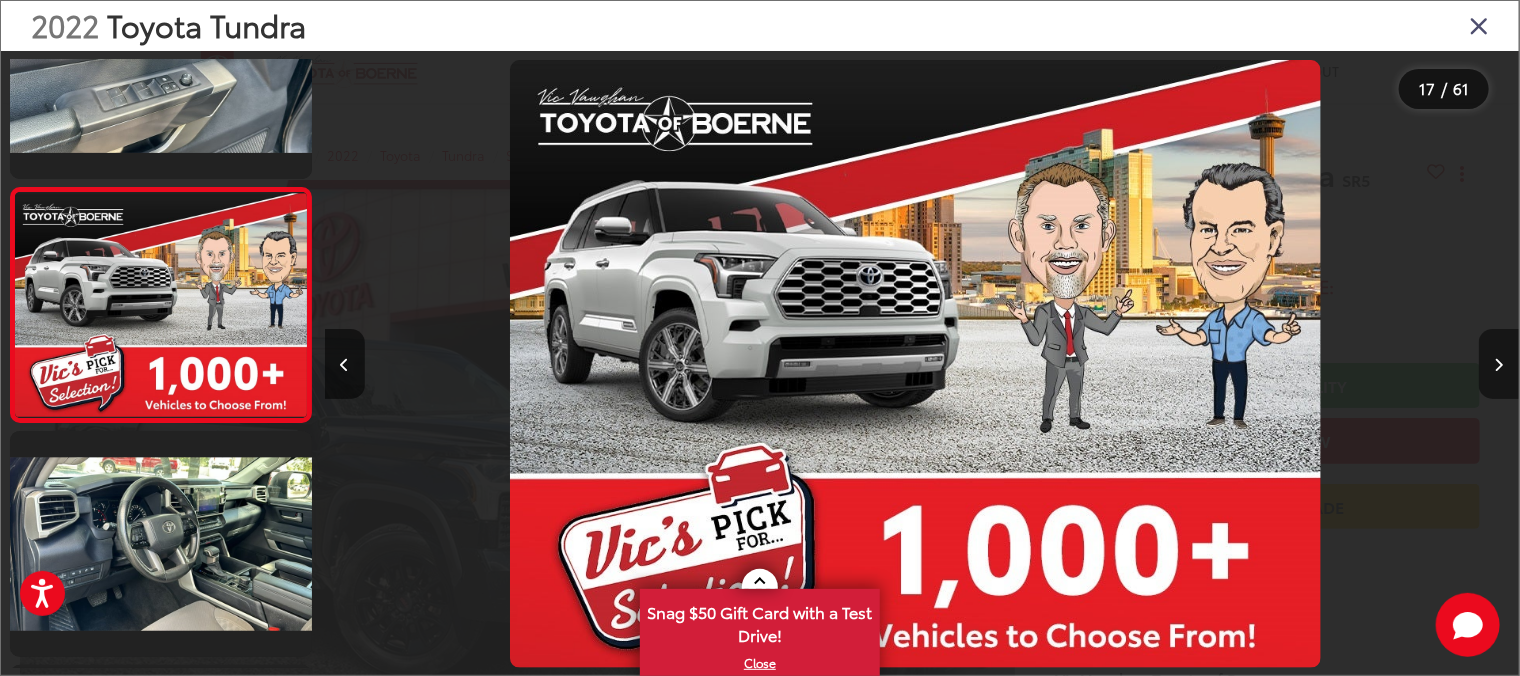 click at bounding box center [1499, 364] 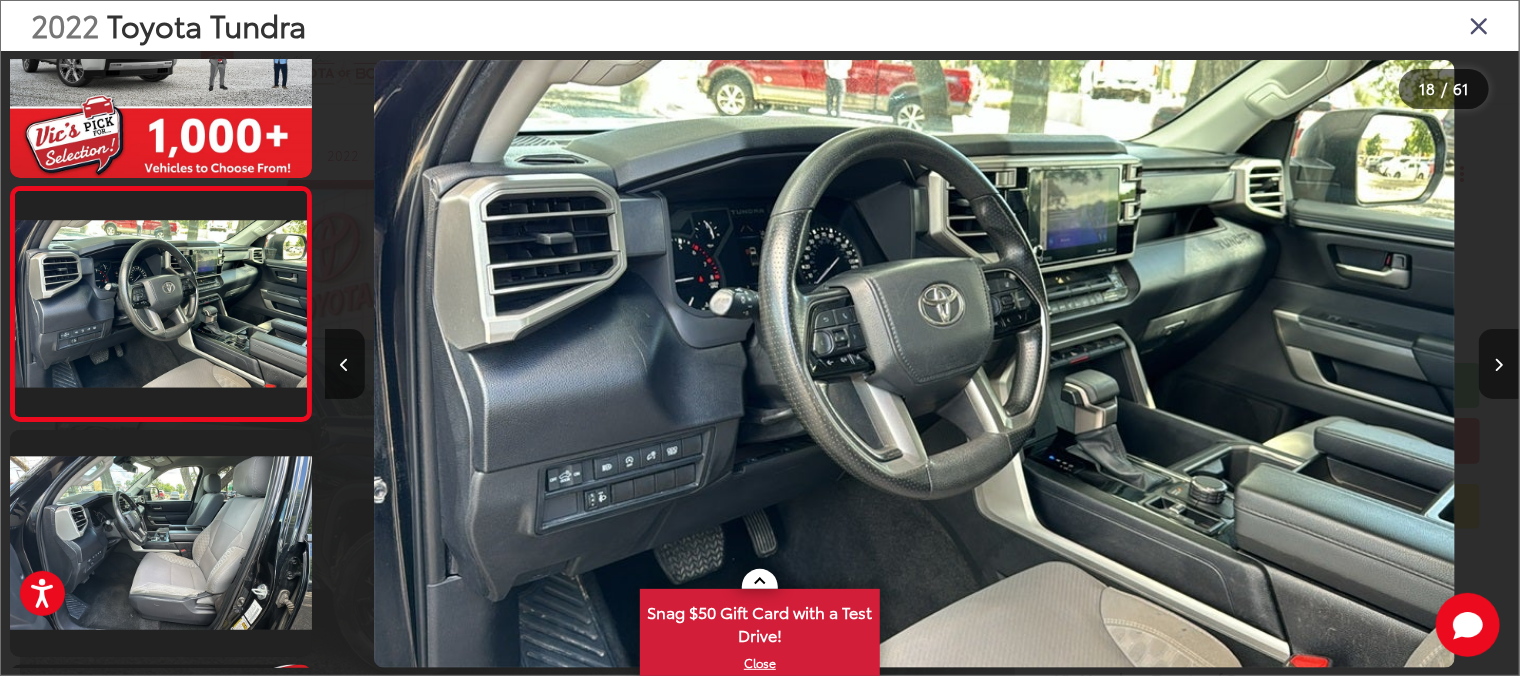 click at bounding box center (1499, 364) 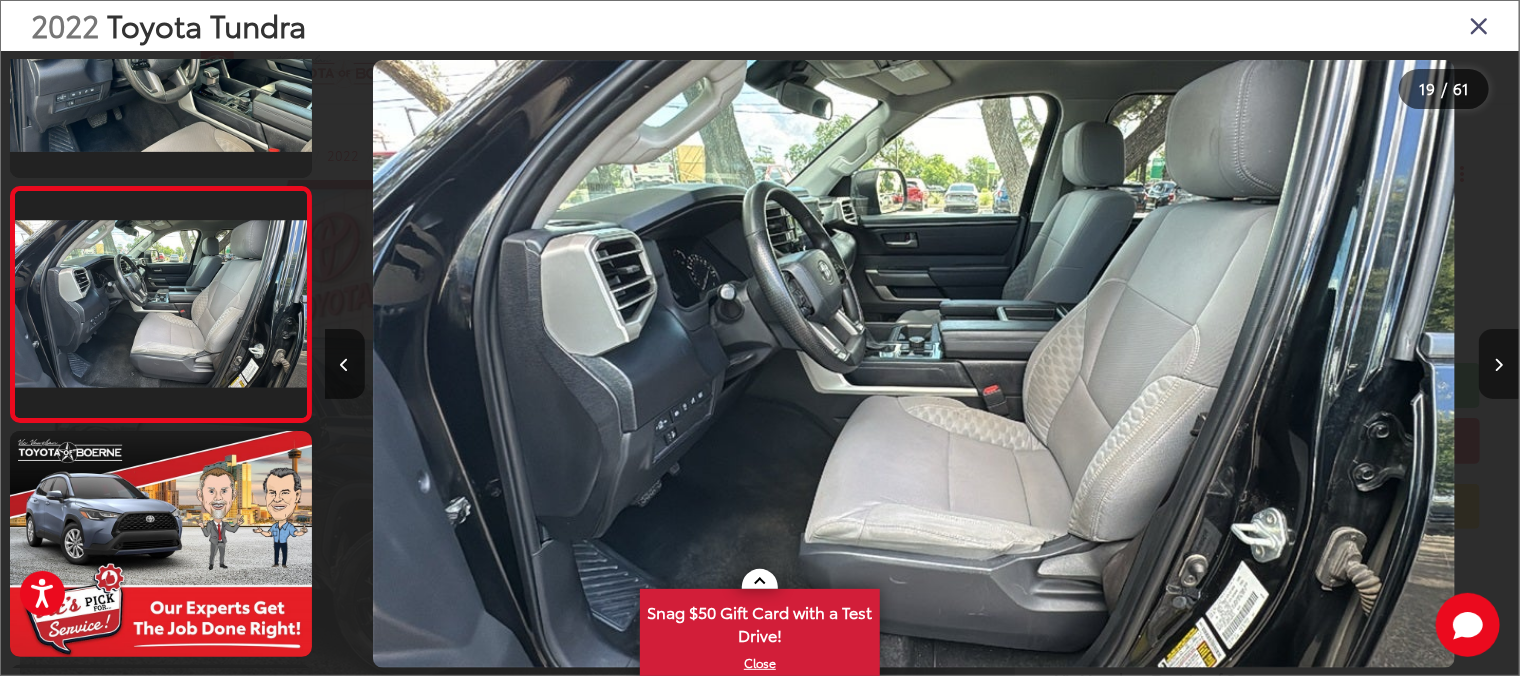 click at bounding box center (1499, 364) 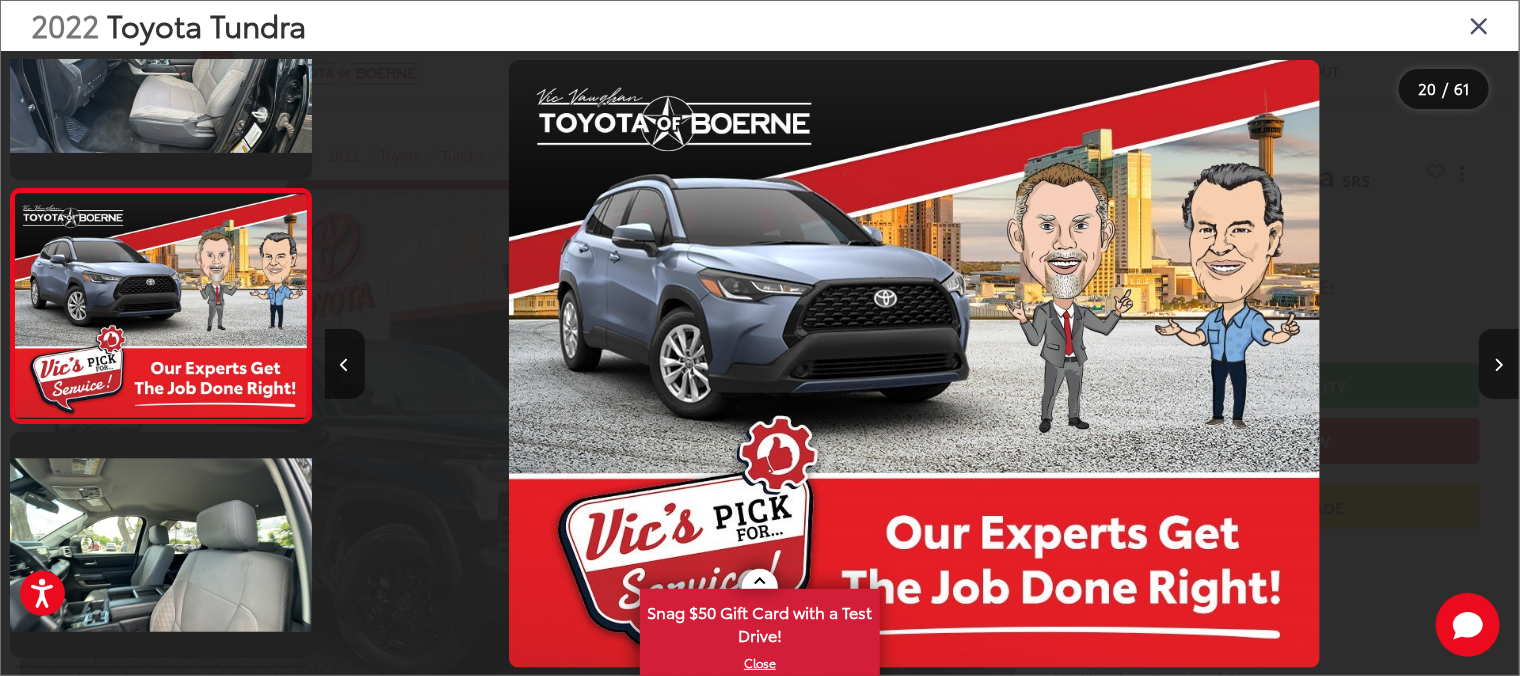 click at bounding box center (1499, 364) 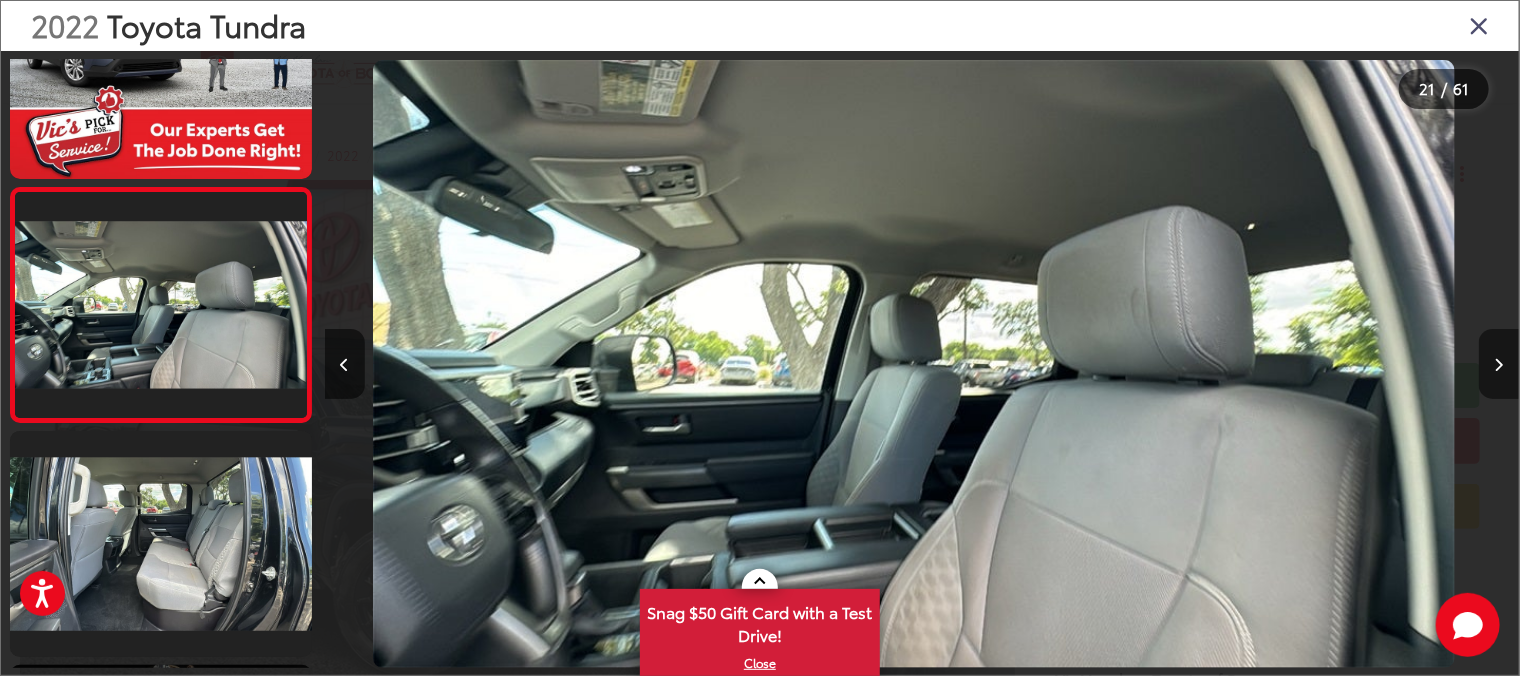 click at bounding box center (1499, 364) 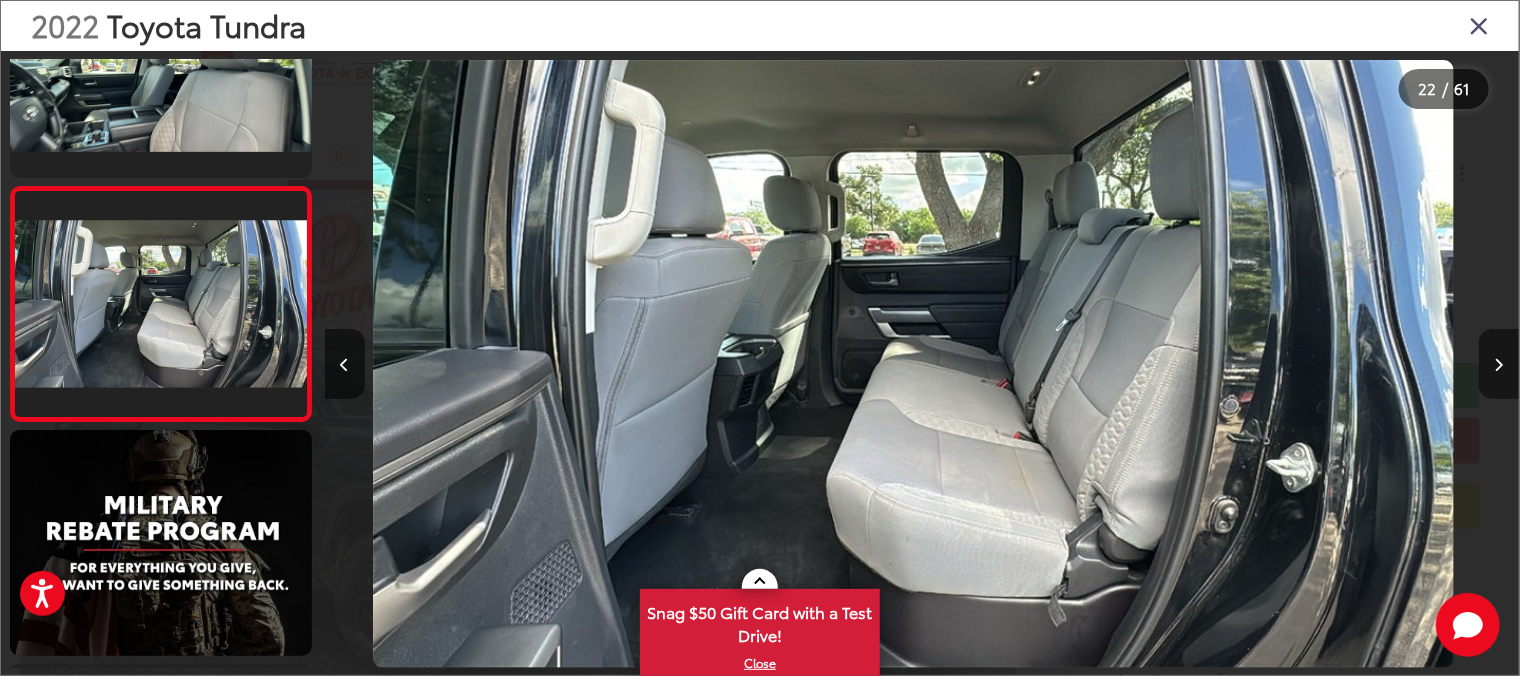 click at bounding box center [1499, 365] 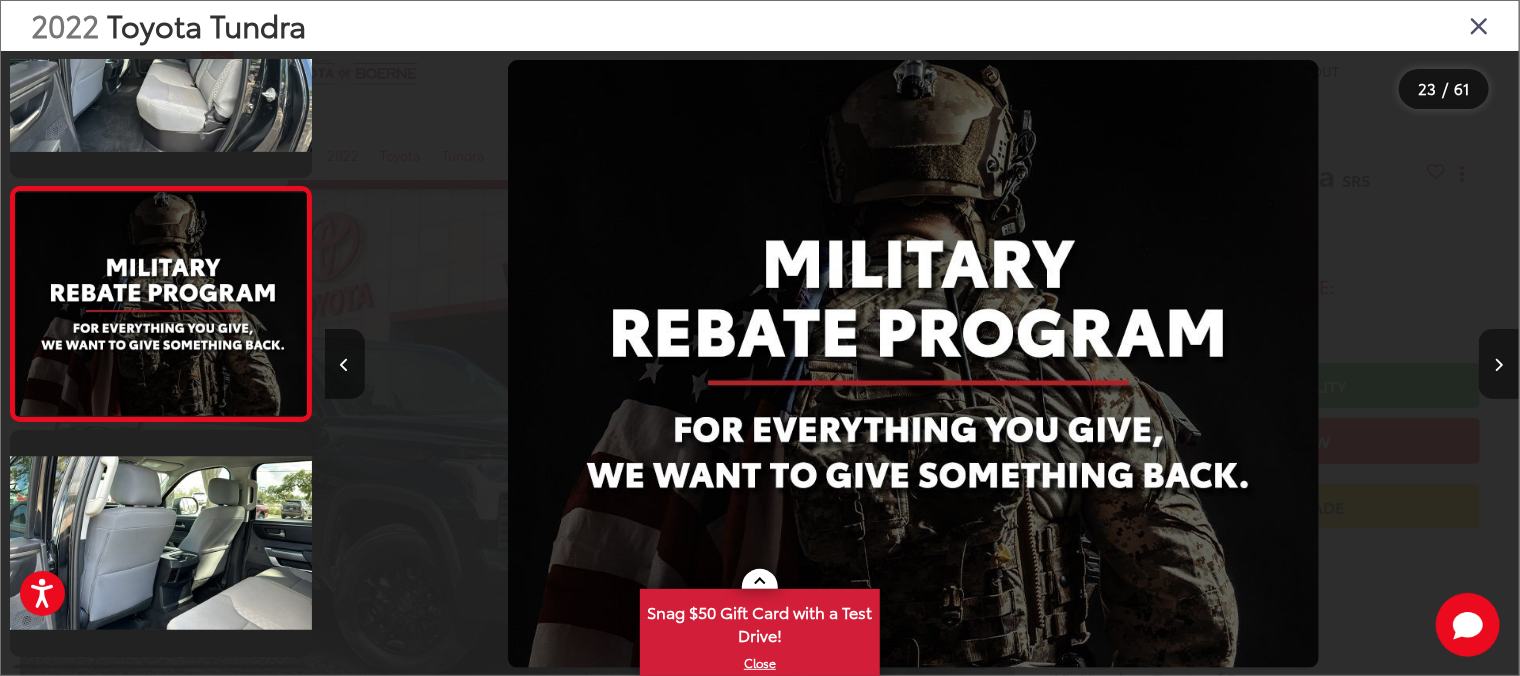 click at bounding box center [1499, 365] 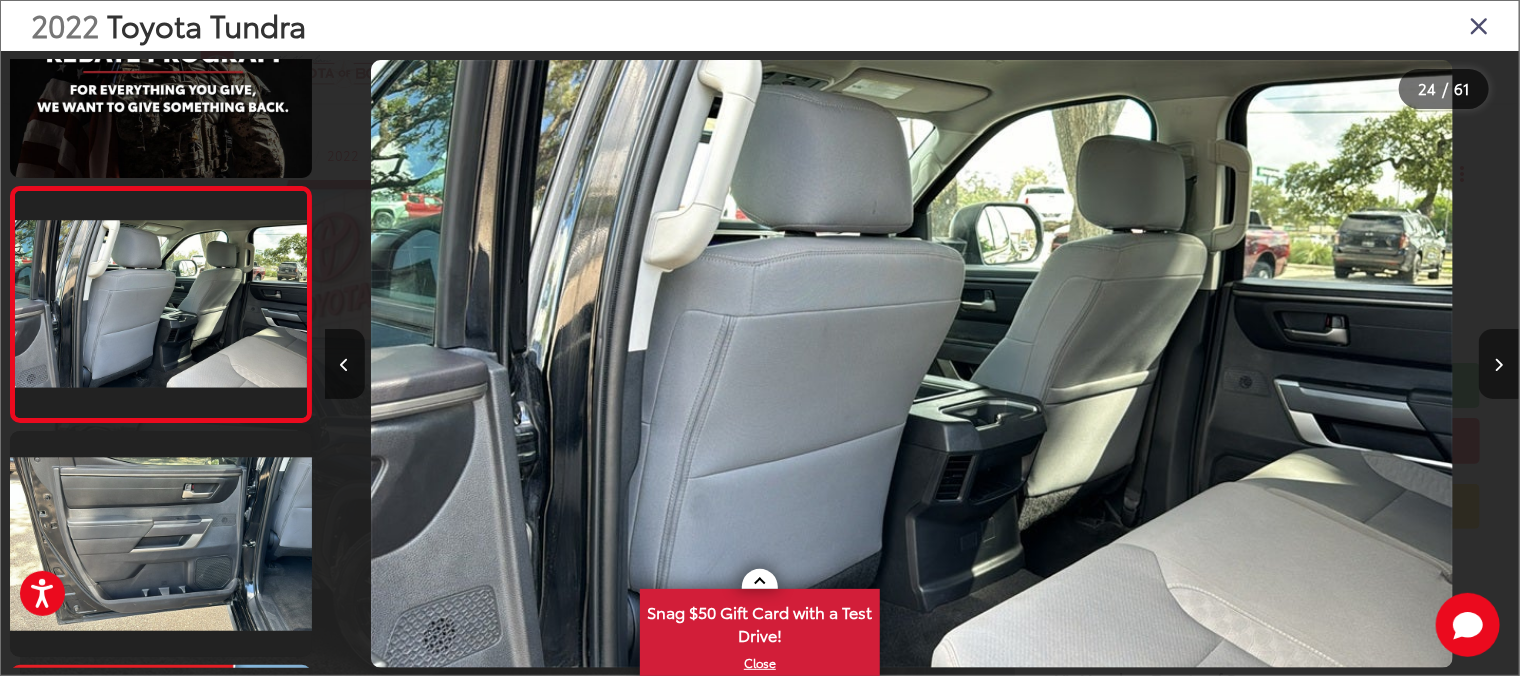 click at bounding box center (1499, 364) 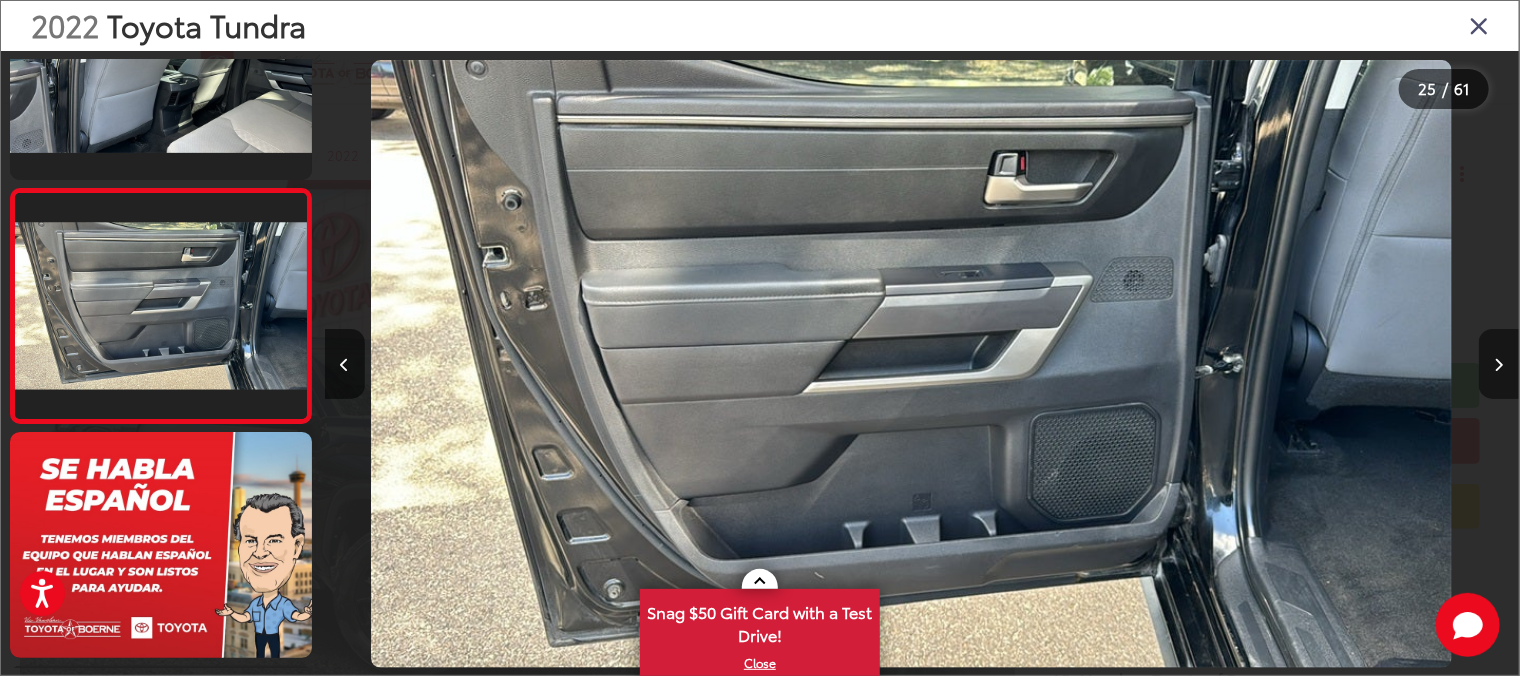 click at bounding box center [1499, 364] 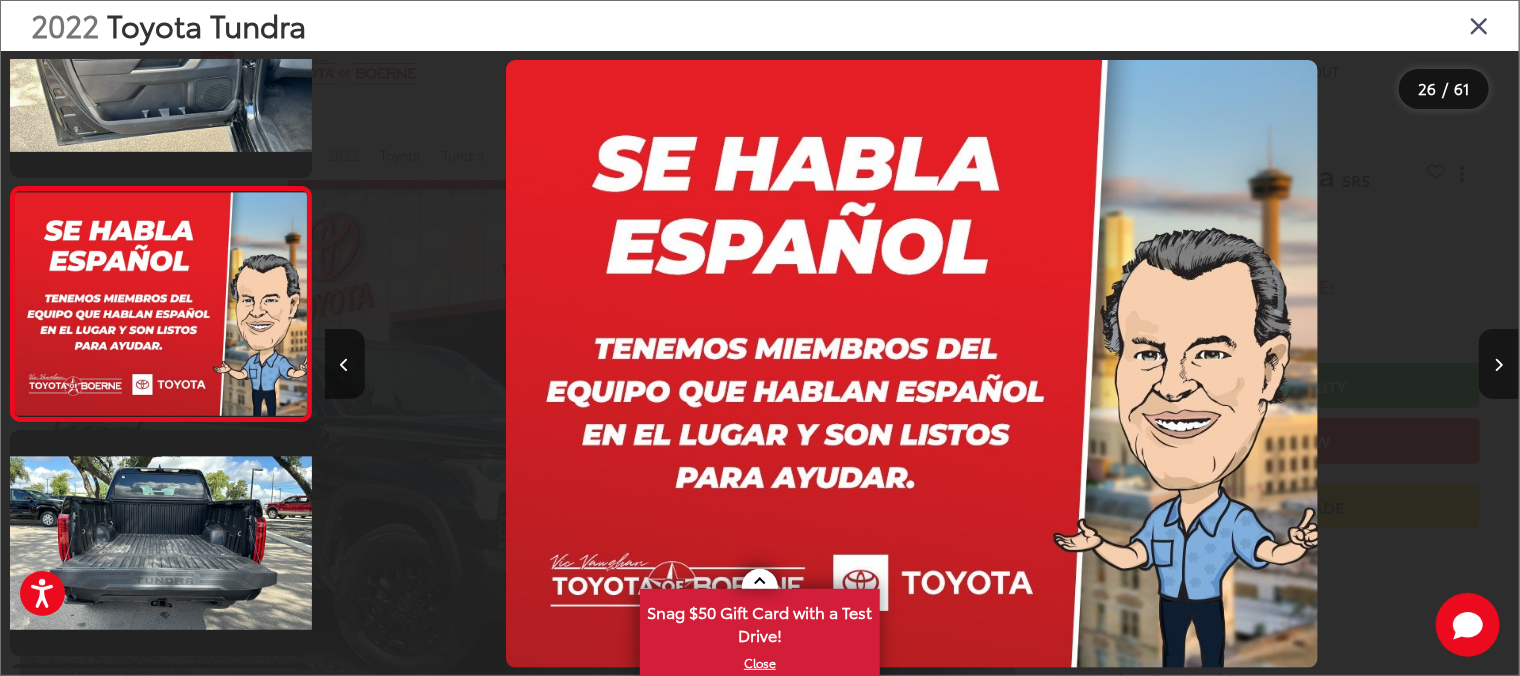 click at bounding box center (1499, 364) 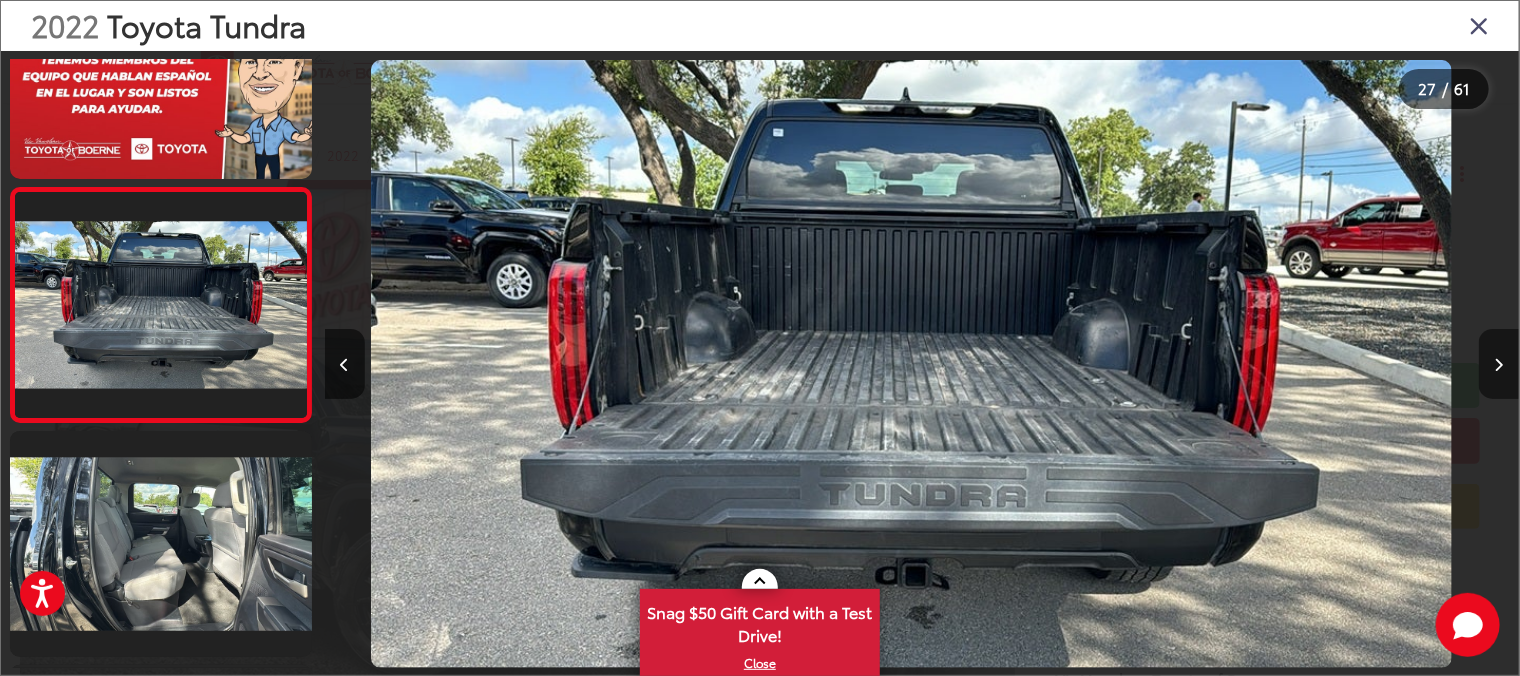 click at bounding box center (1499, 364) 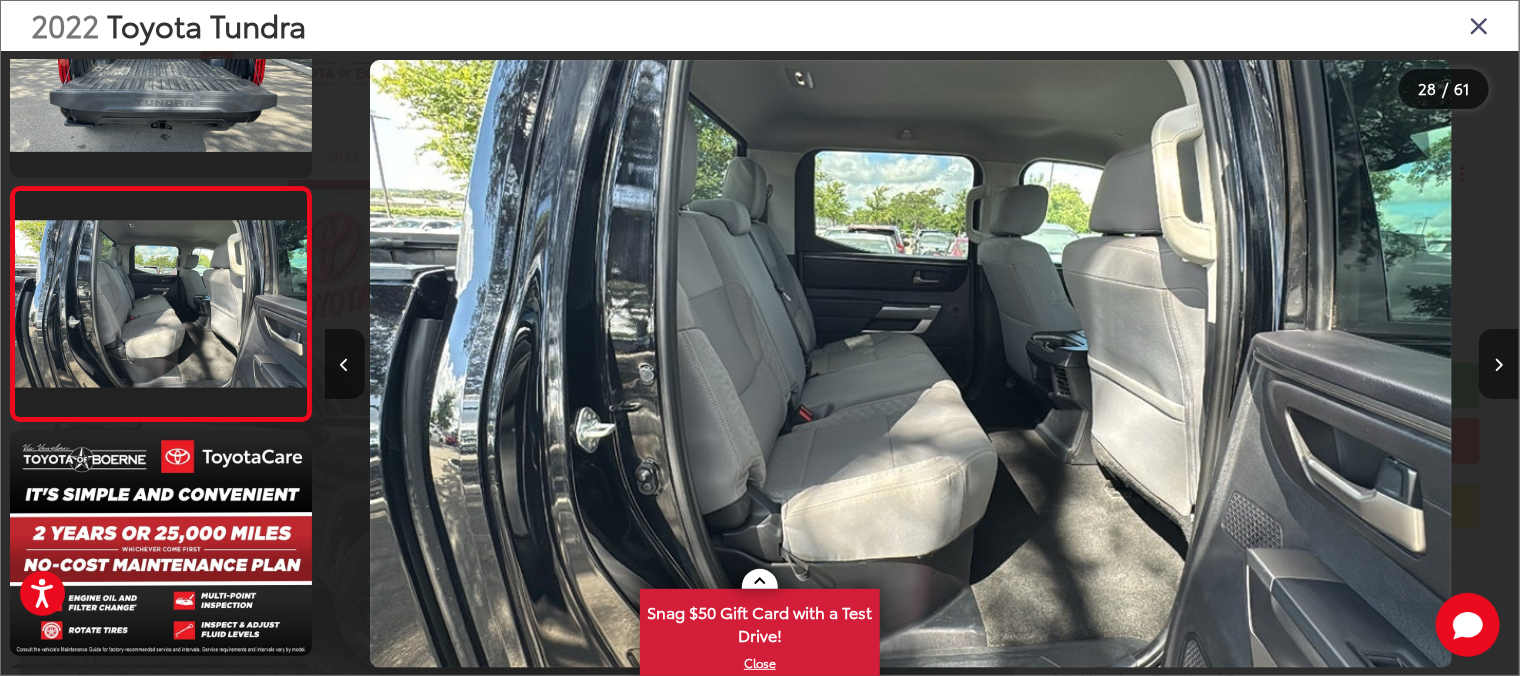 click at bounding box center (1499, 364) 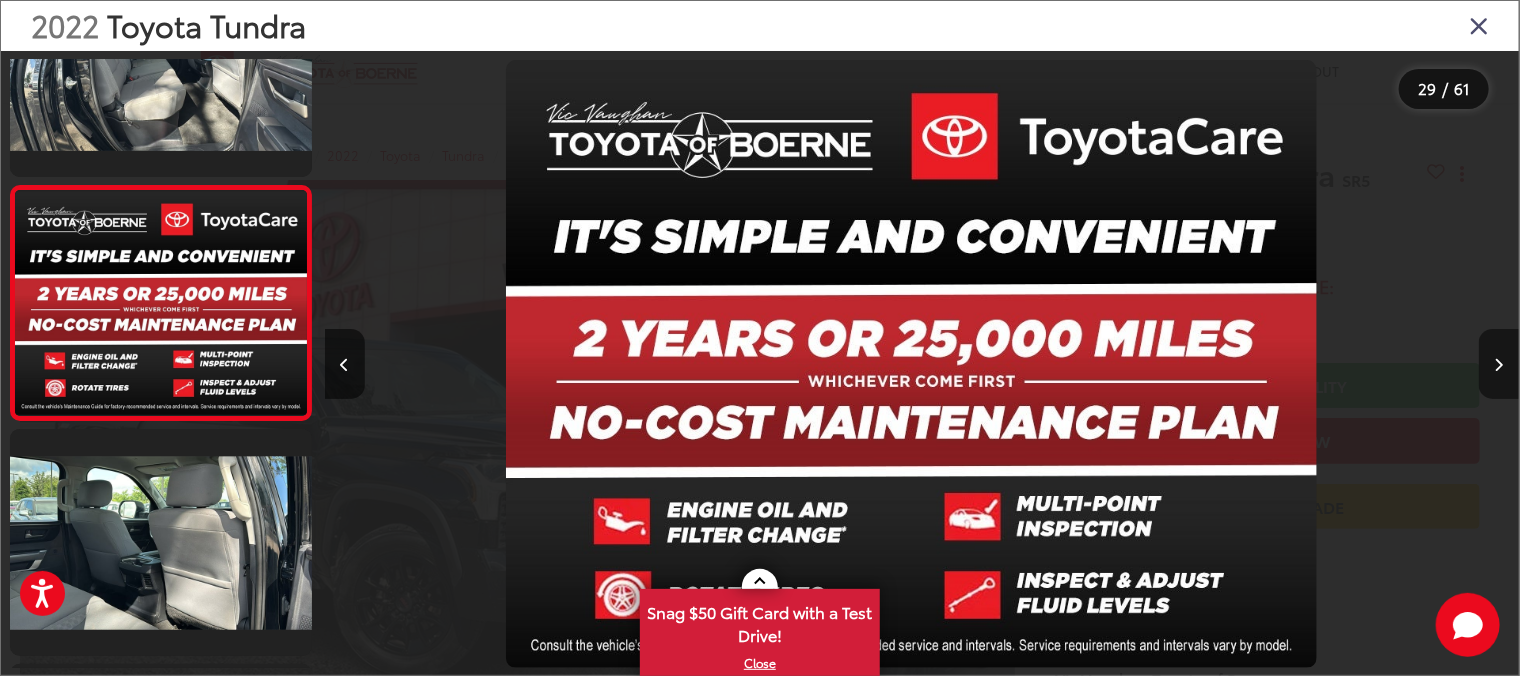 click at bounding box center [1499, 364] 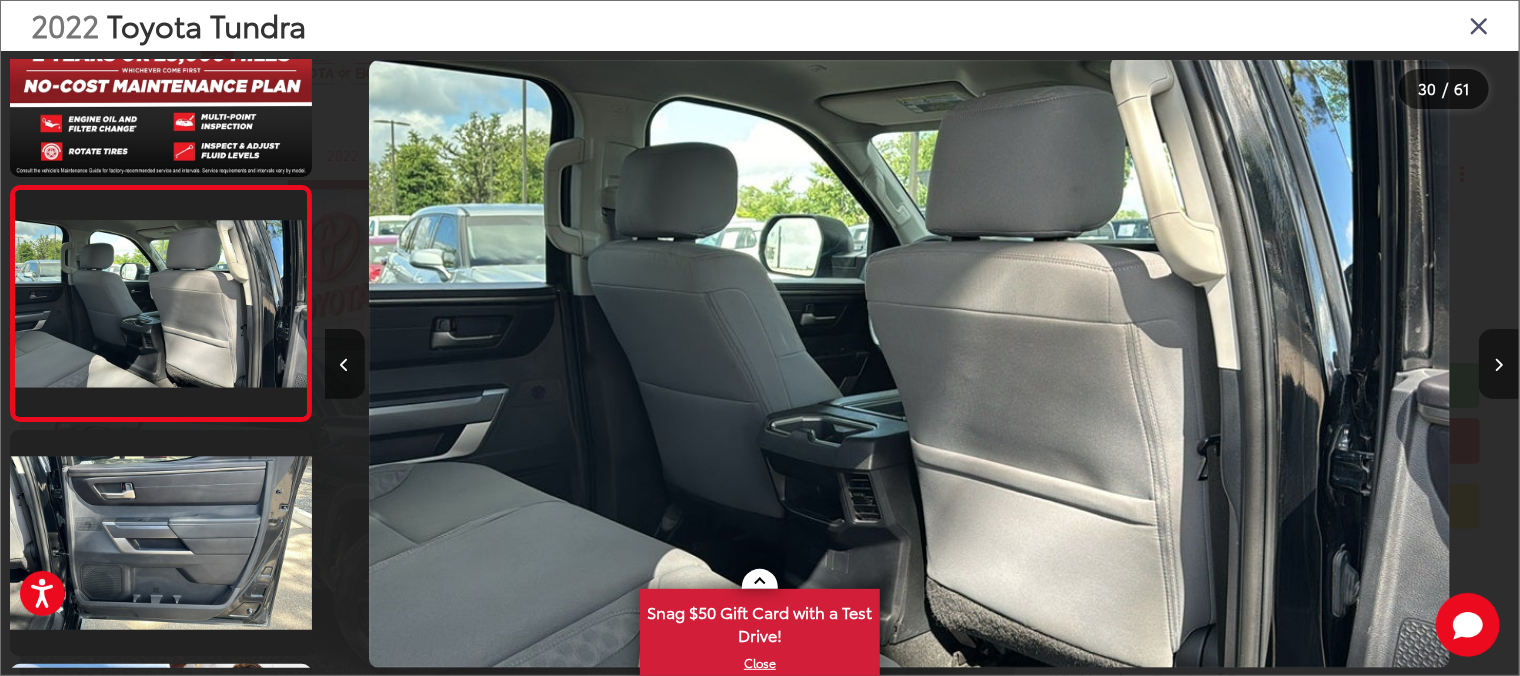 click at bounding box center (1499, 364) 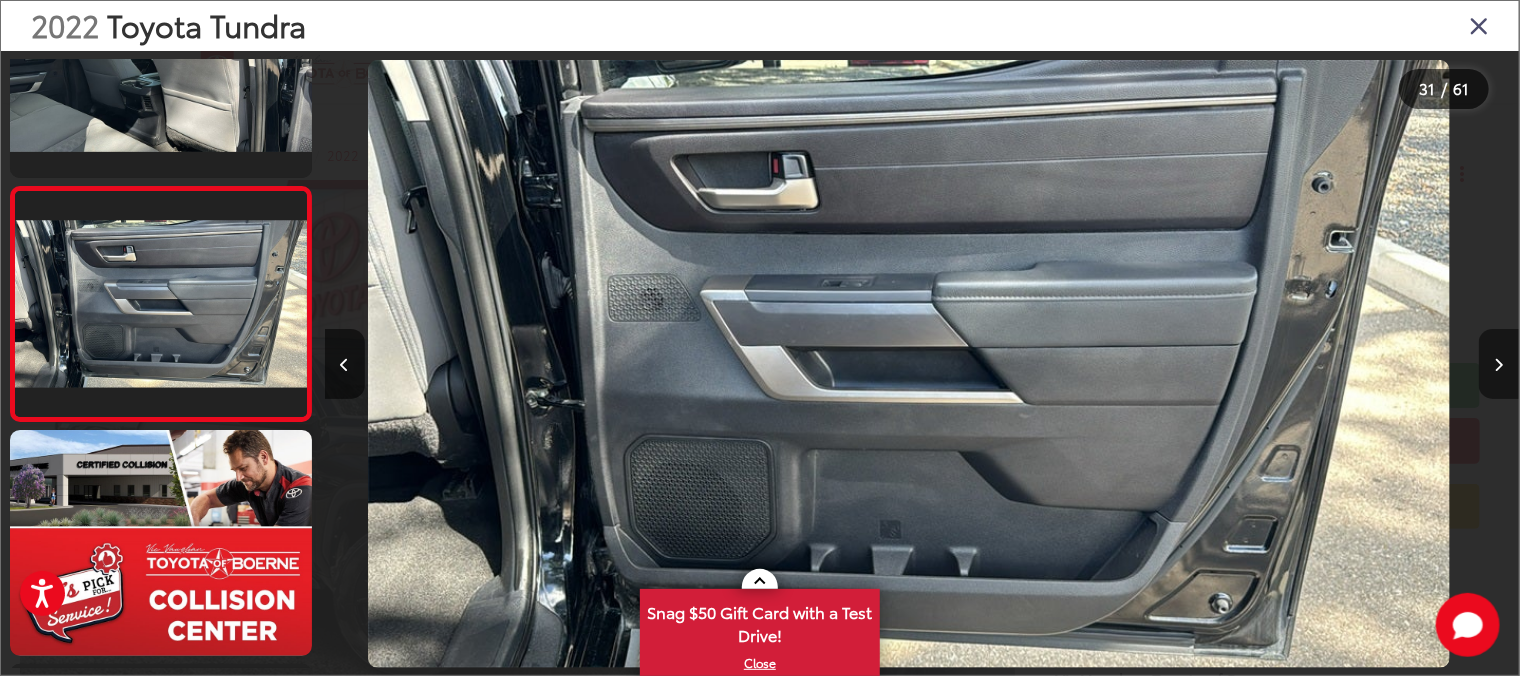 click at bounding box center (1499, 364) 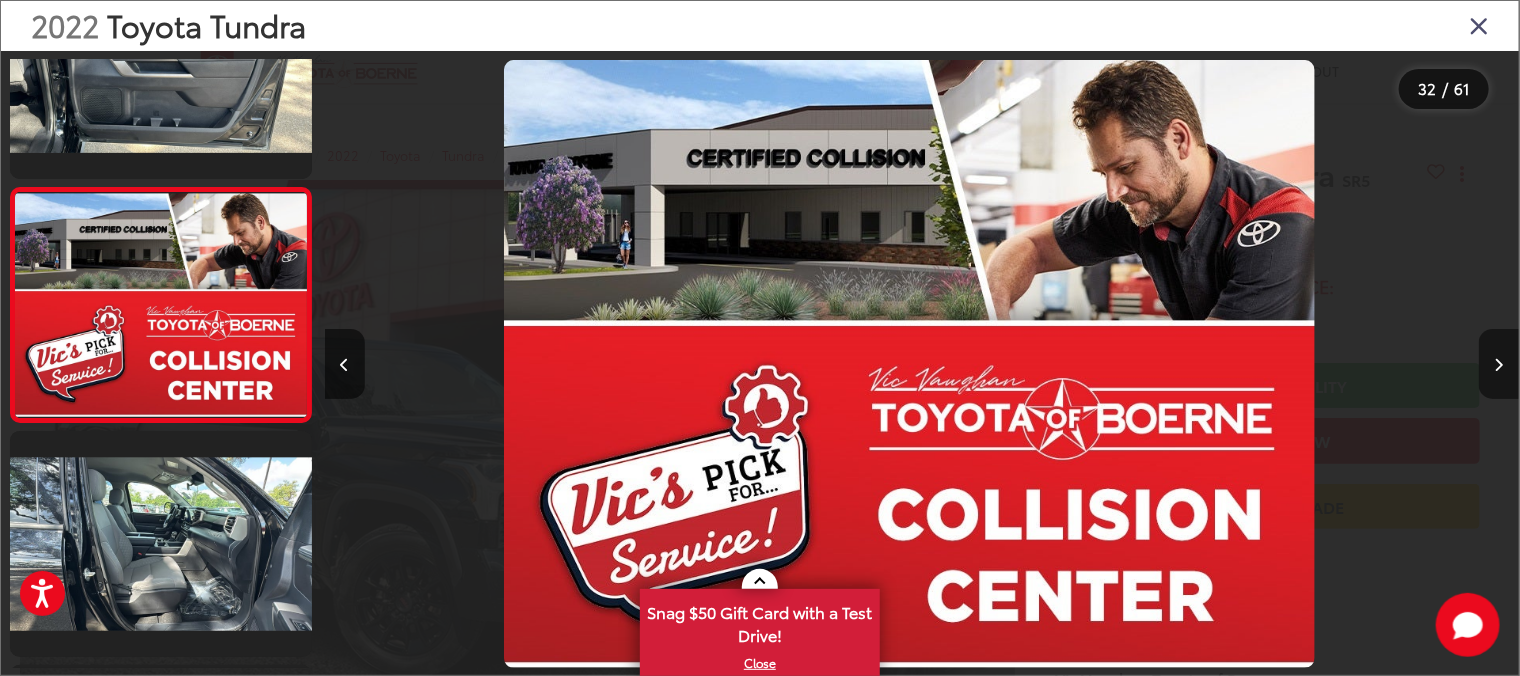 click at bounding box center [1499, 364] 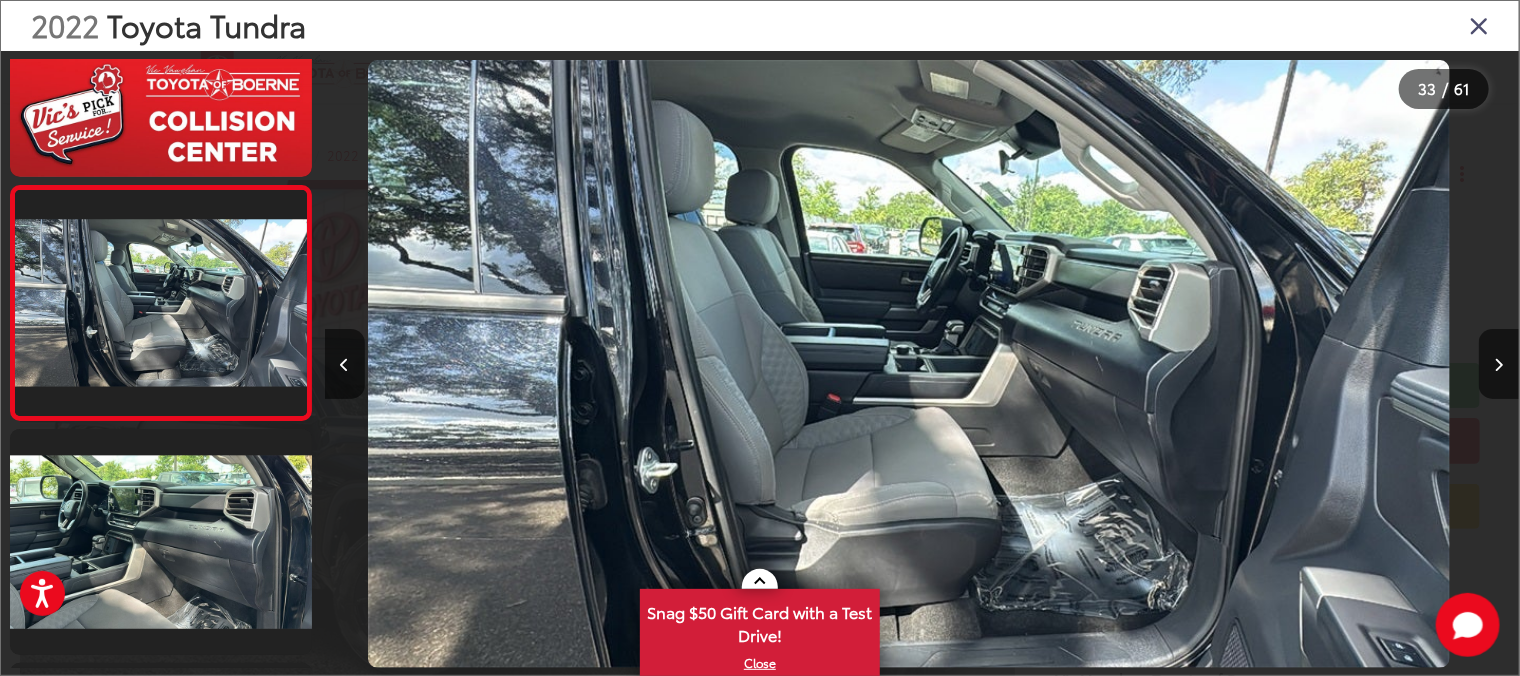 click at bounding box center [1479, 25] 